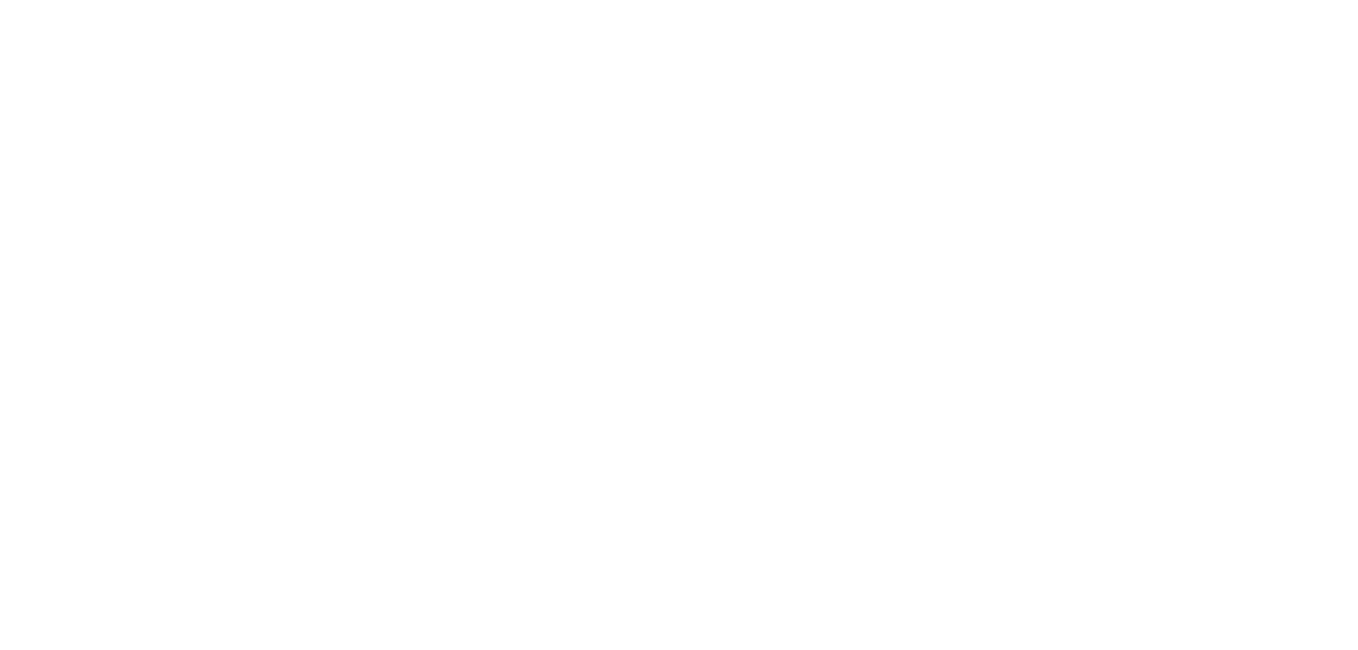 scroll, scrollTop: 0, scrollLeft: 0, axis: both 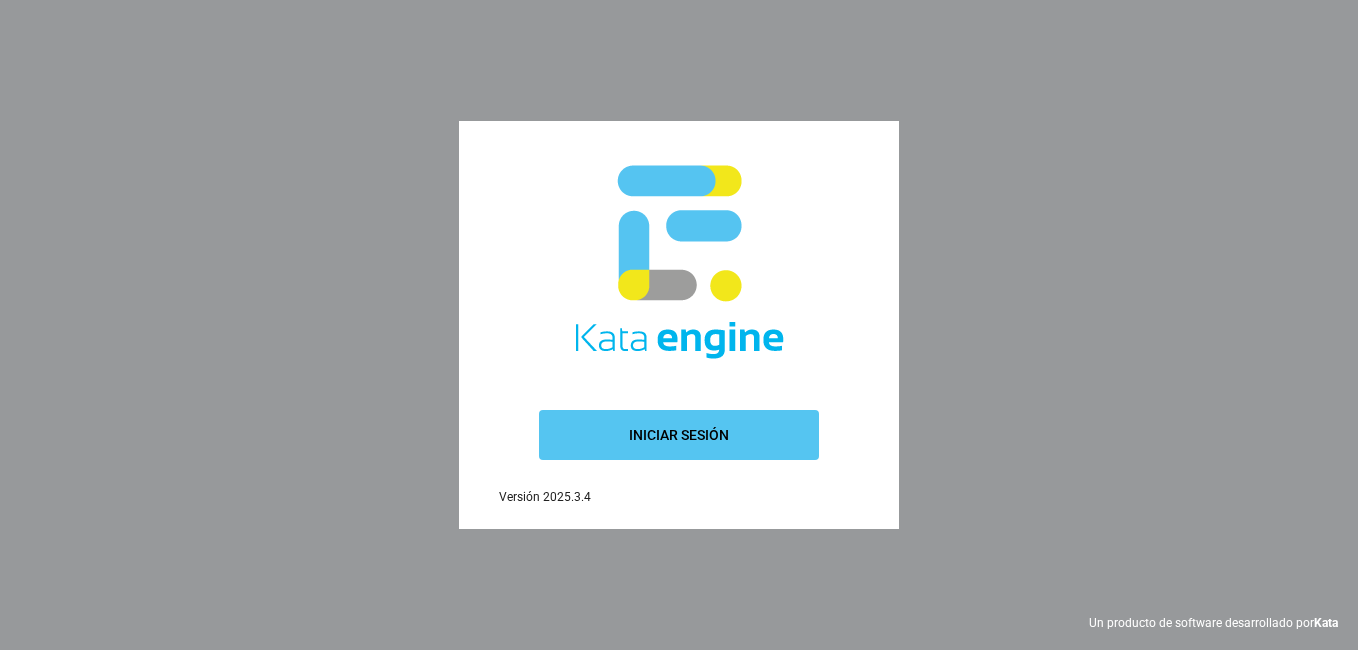 click on "Iniciar sesión" at bounding box center [679, 435] 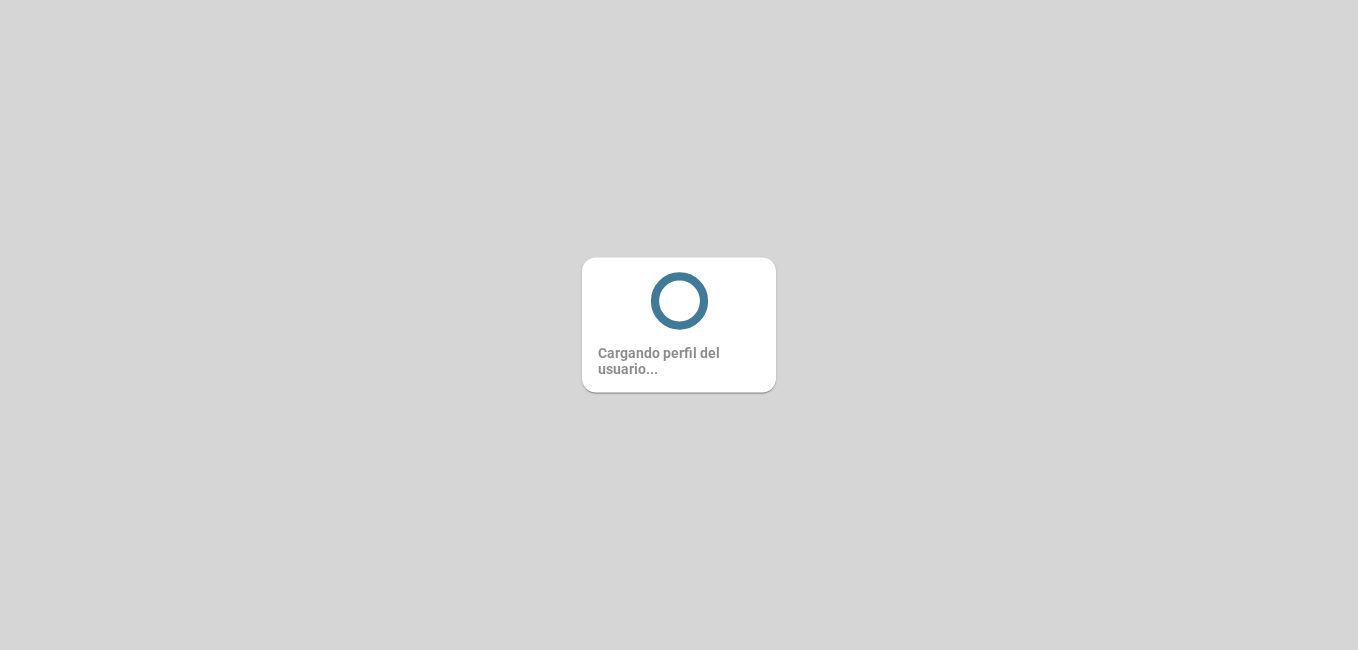scroll, scrollTop: 0, scrollLeft: 0, axis: both 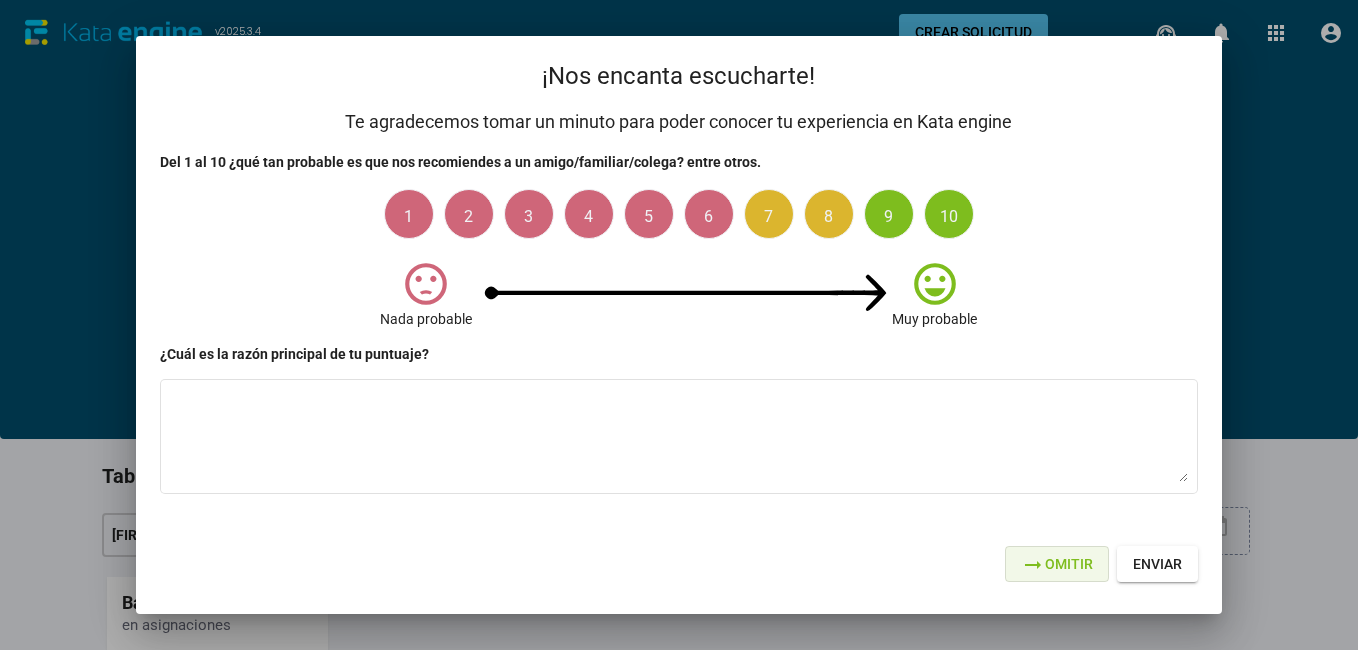 click on "arrow_right_alt  Omitir" at bounding box center [1057, 564] 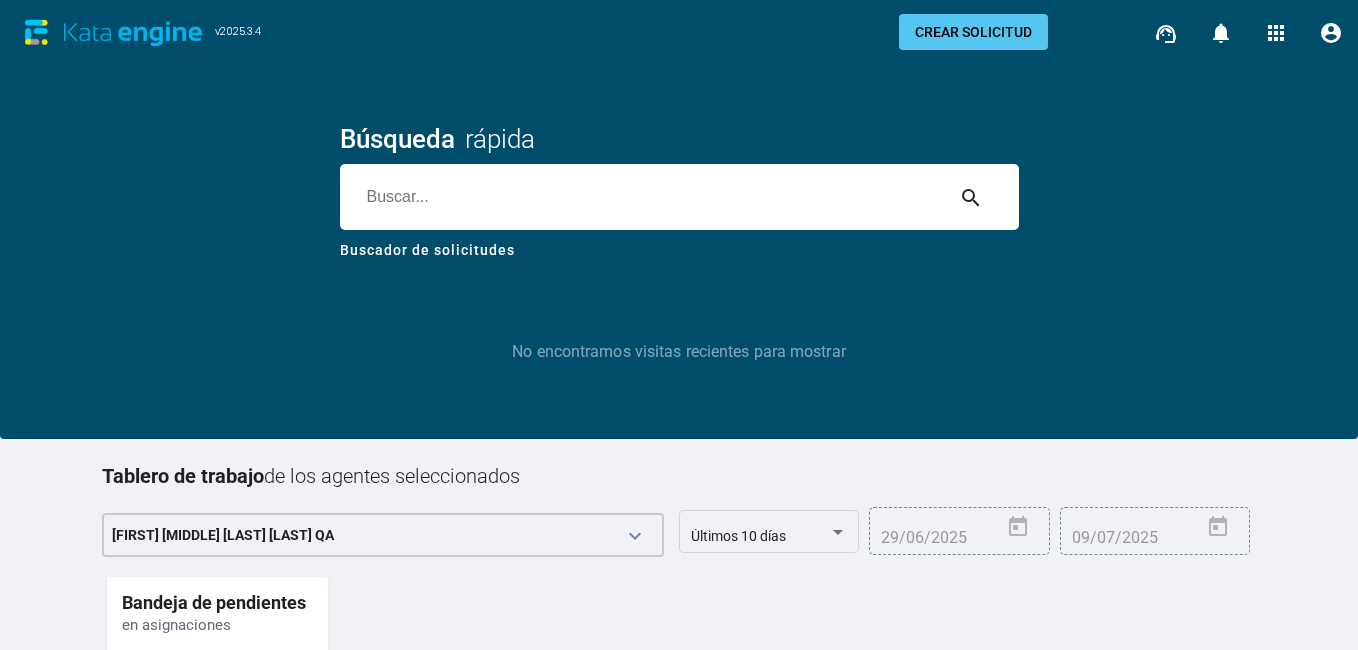 click at bounding box center [641, 197] 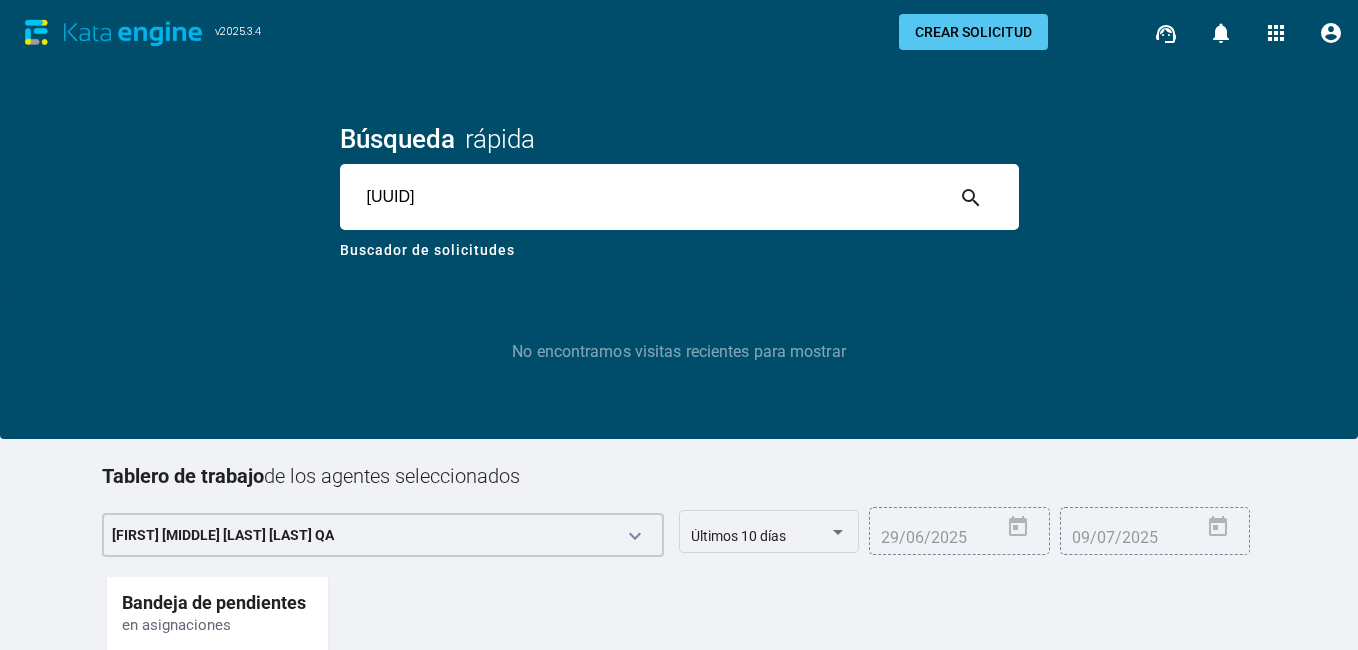 type on "[UUID]" 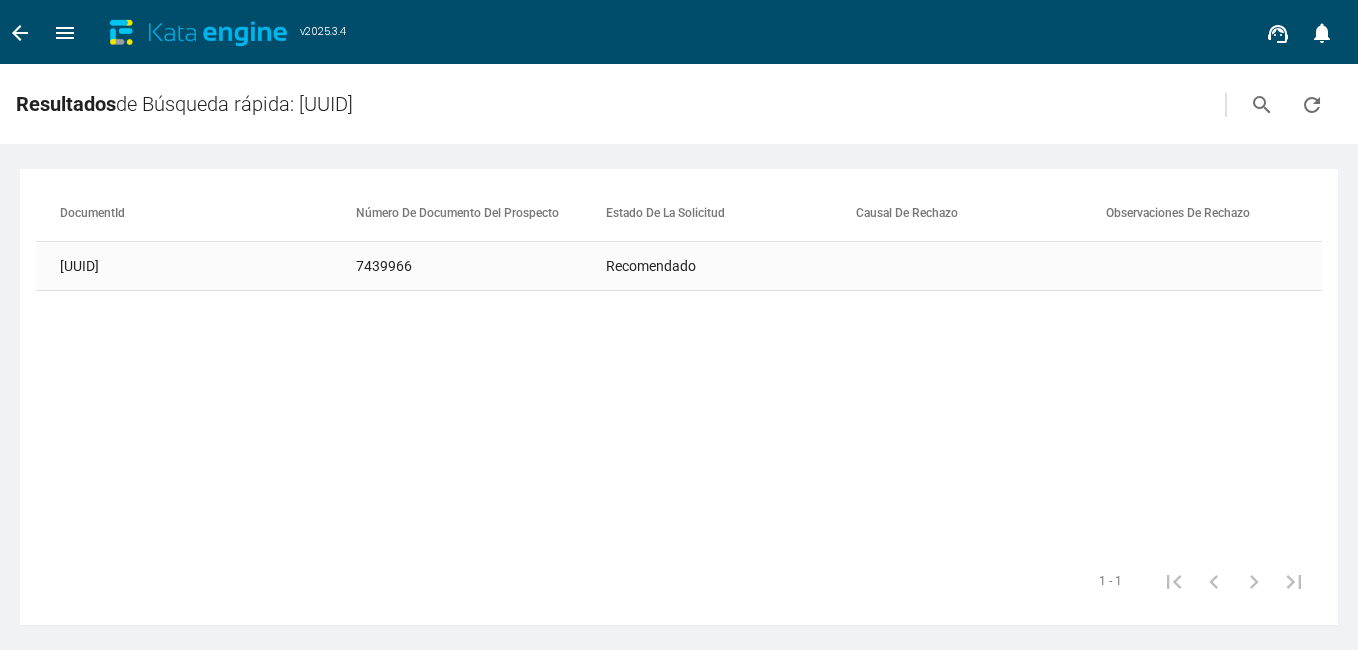click on "[UUID]" at bounding box center [161, 266] 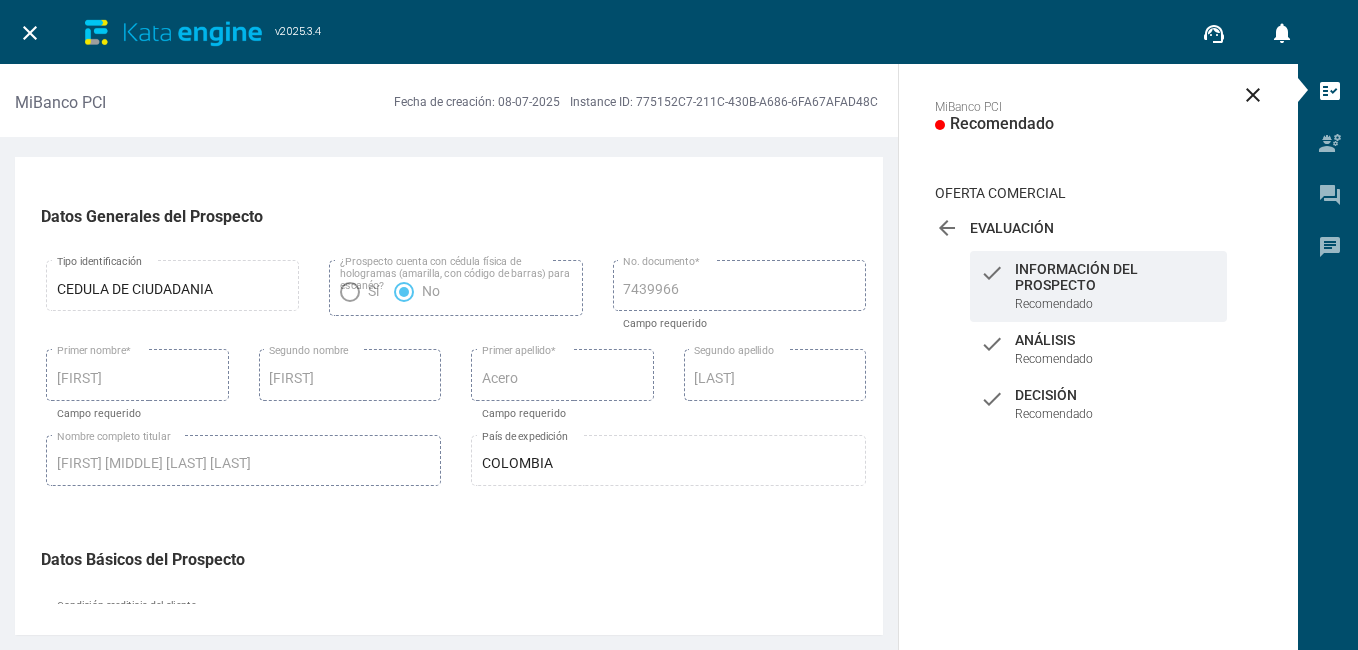 click on "Evaluación" at bounding box center (1098, 228) 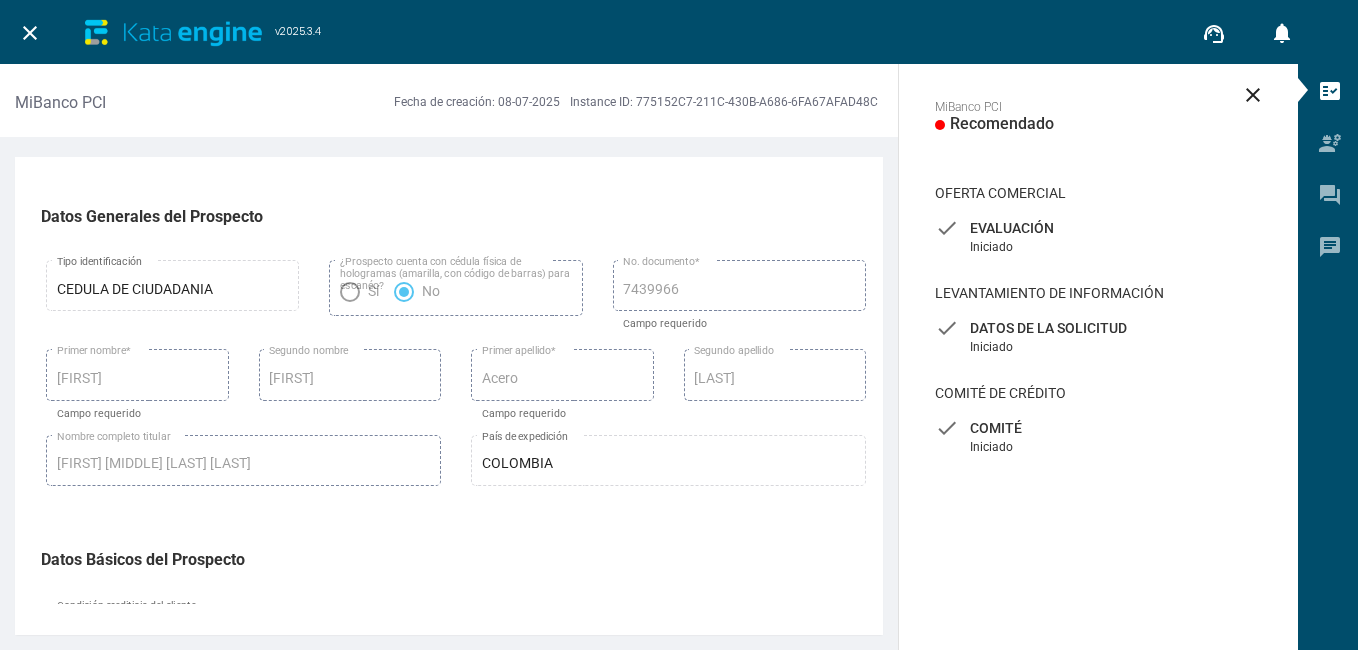 click on "Comité" at bounding box center [1098, 228] 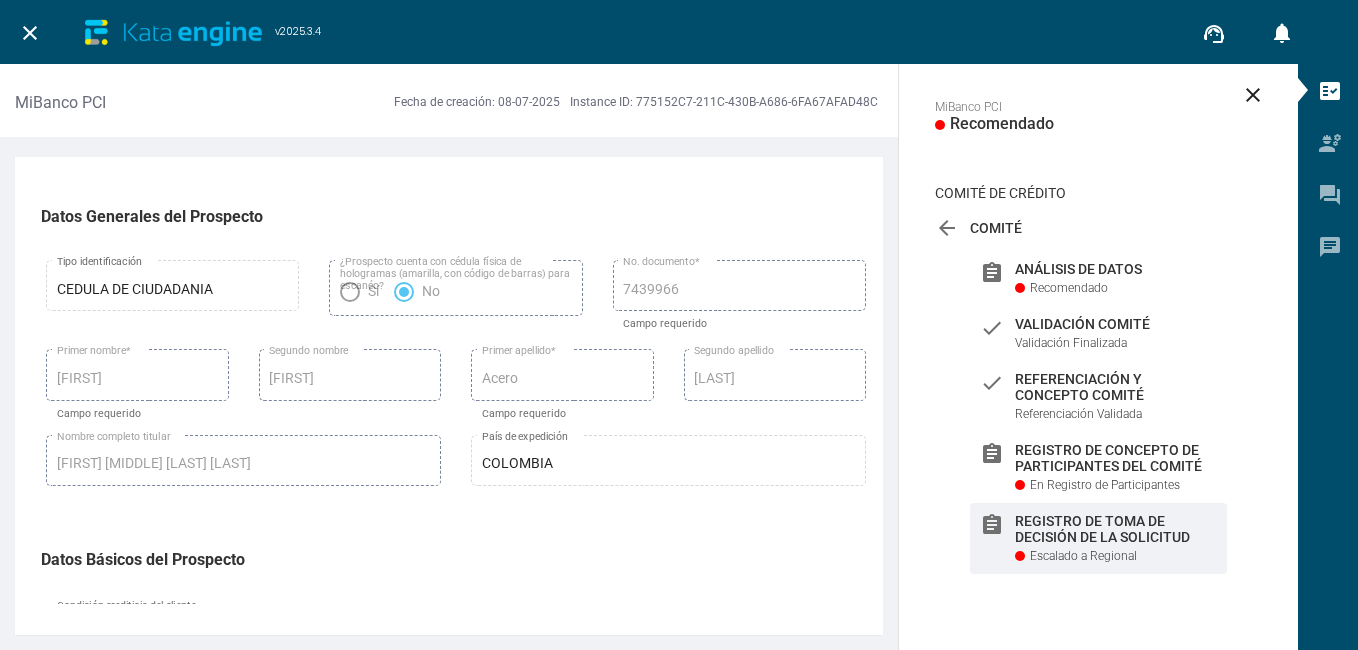 click on "Registro de toma de decisión de la solicitud" at bounding box center (1116, 269) 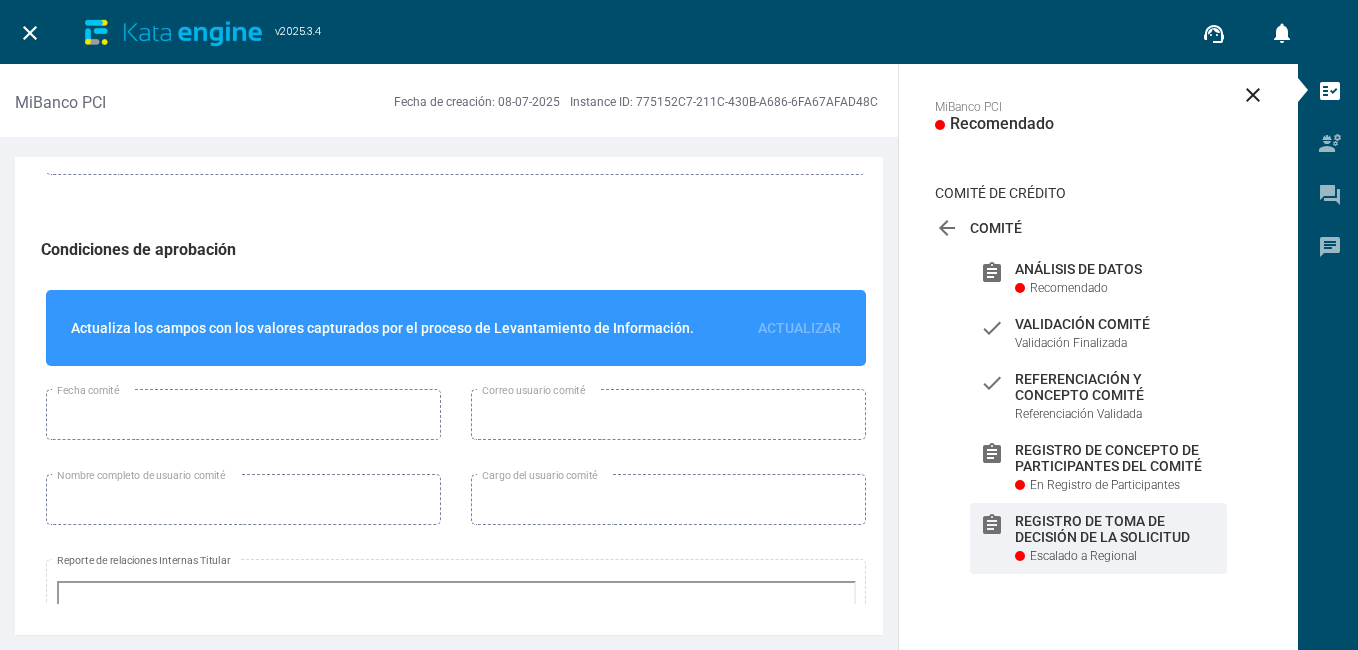 scroll, scrollTop: 1508, scrollLeft: 0, axis: vertical 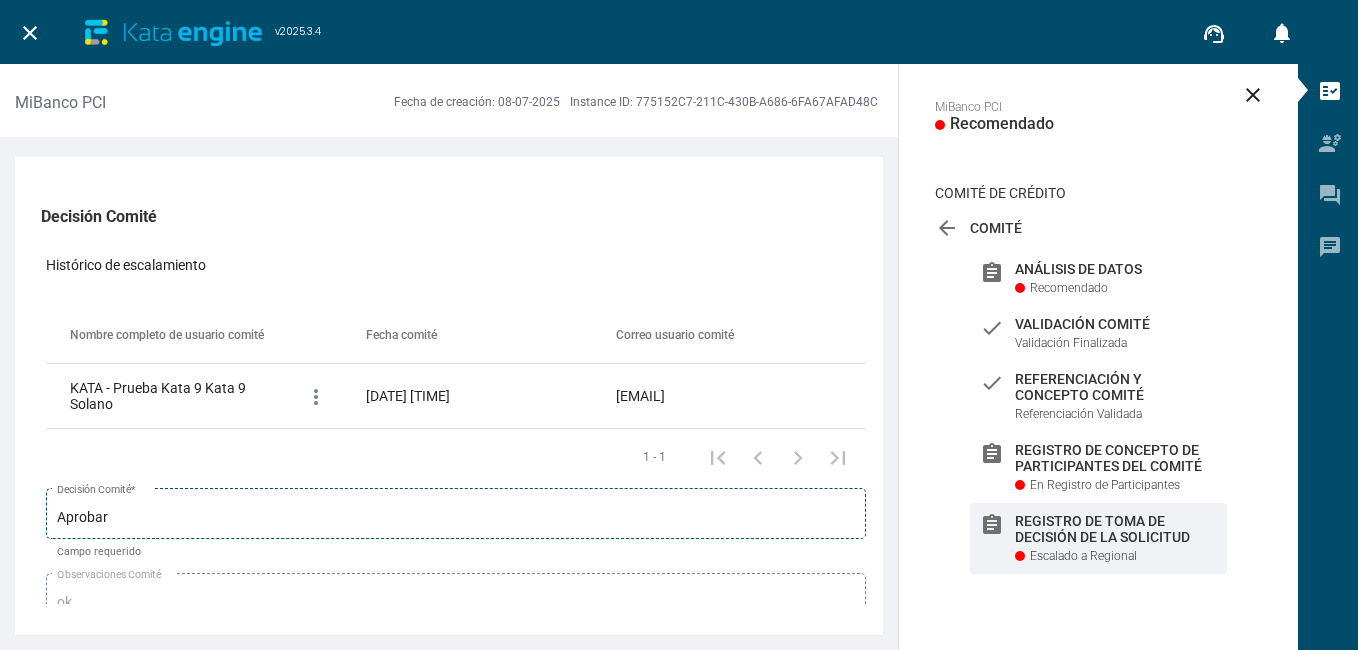 click on "Aprobar  Decisión Comité   *" at bounding box center [456, 512] 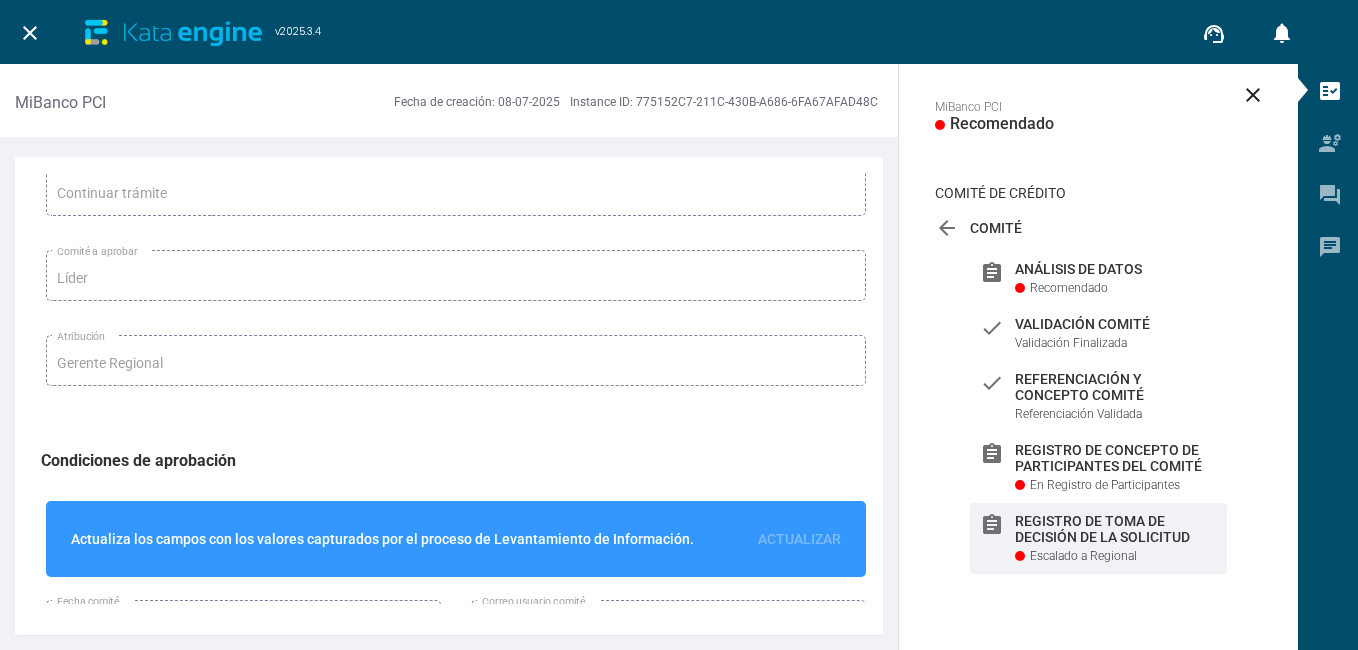 scroll, scrollTop: 2201, scrollLeft: 0, axis: vertical 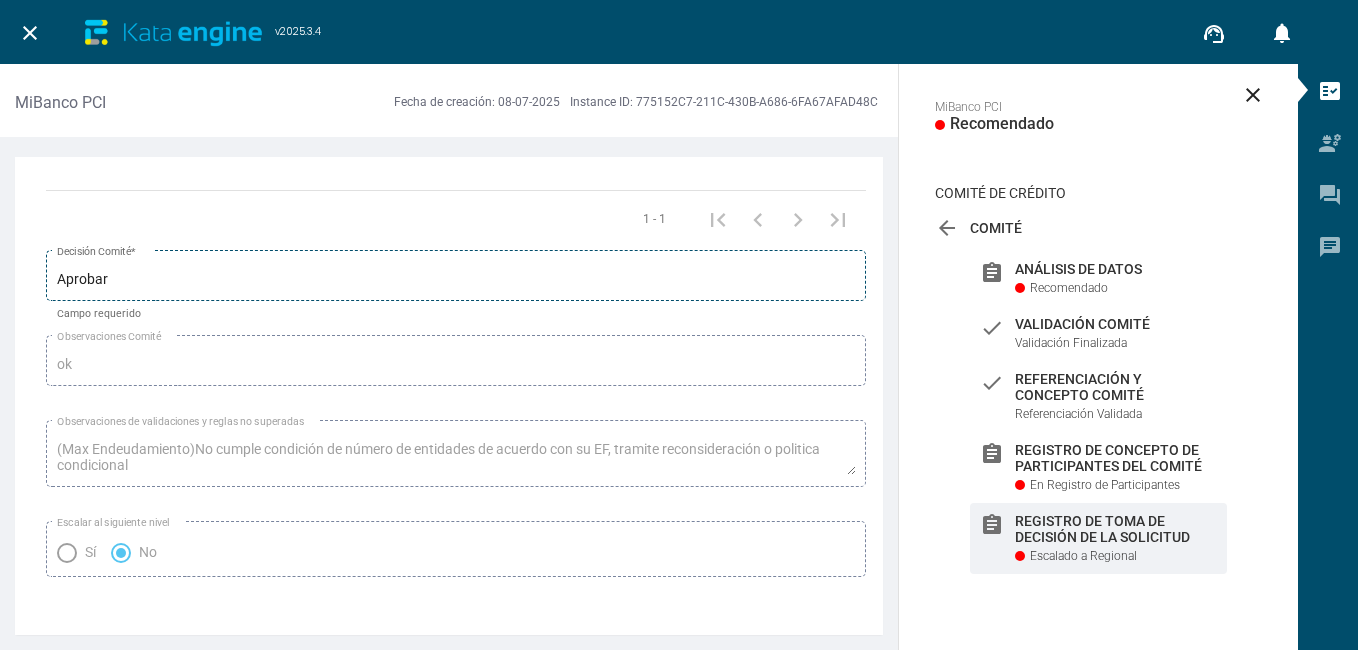 click on "Aprobar  Decisión Comité   *" at bounding box center (456, 274) 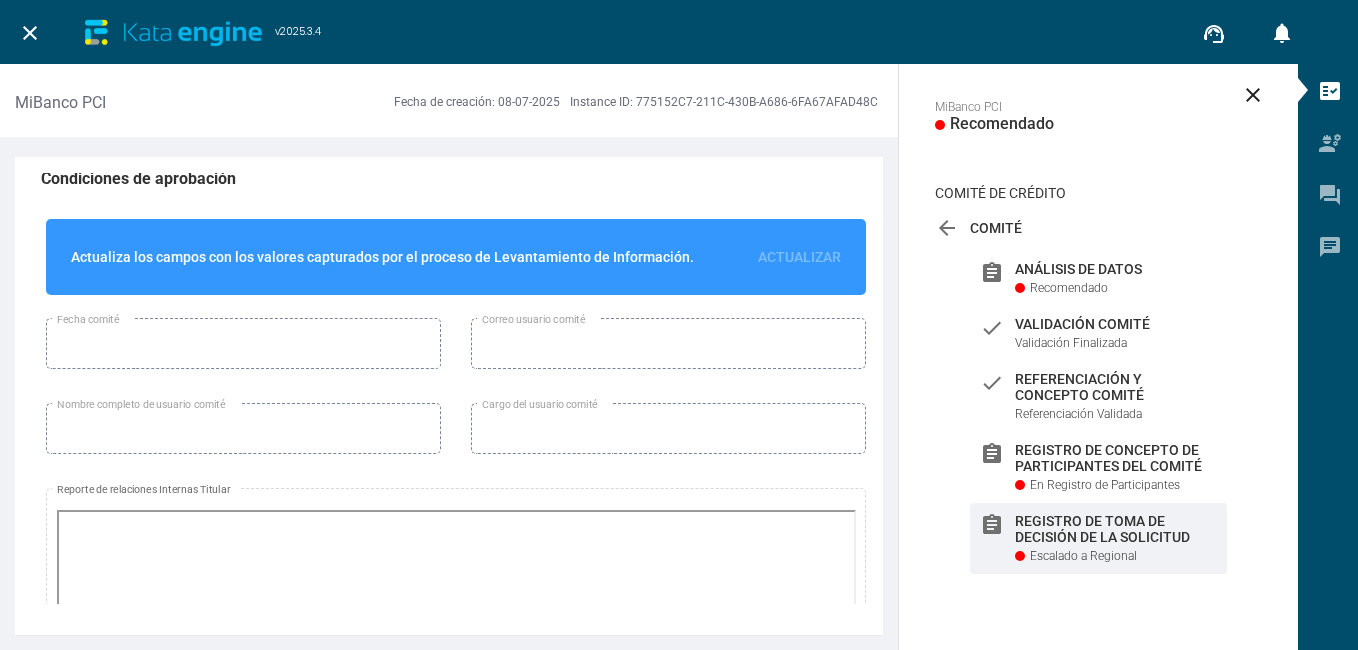 scroll, scrollTop: 1615, scrollLeft: 0, axis: vertical 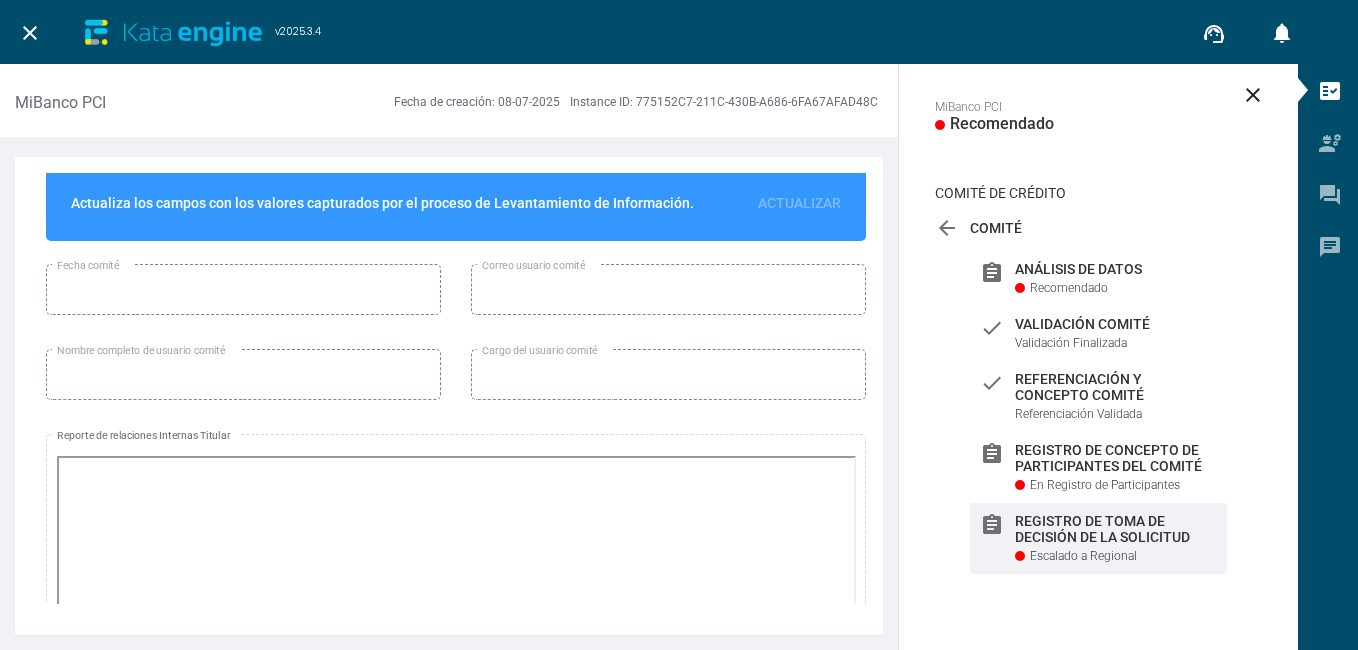click on "Actualiza los campos con los valores capturados por el proceso de Levantamiento de Información. Actualizar" at bounding box center (456, 203) 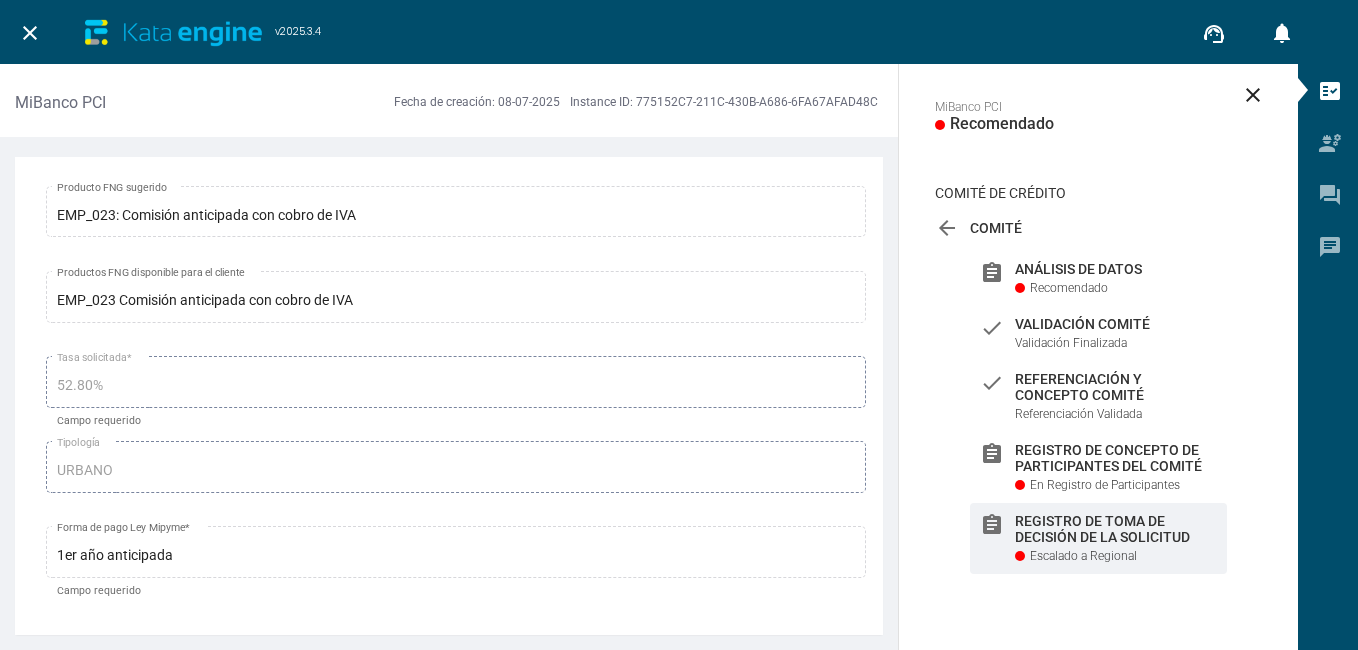 scroll, scrollTop: 3740, scrollLeft: 0, axis: vertical 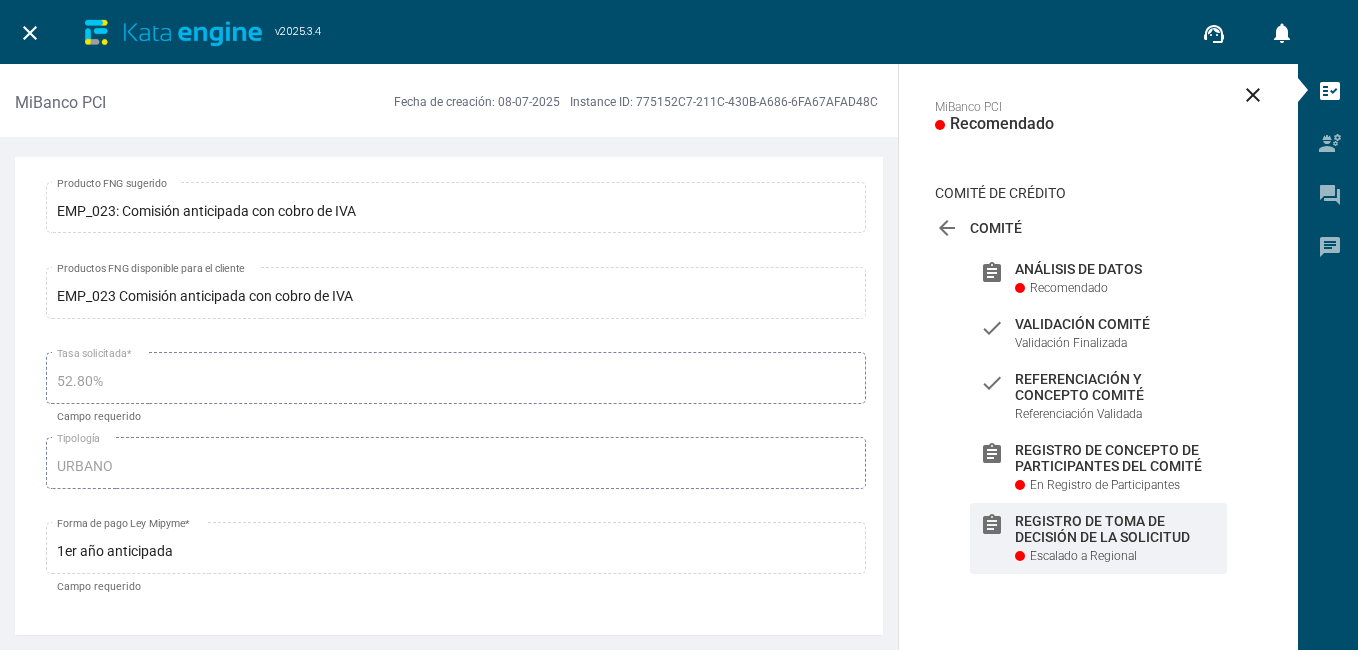 click at bounding box center [498, 587] 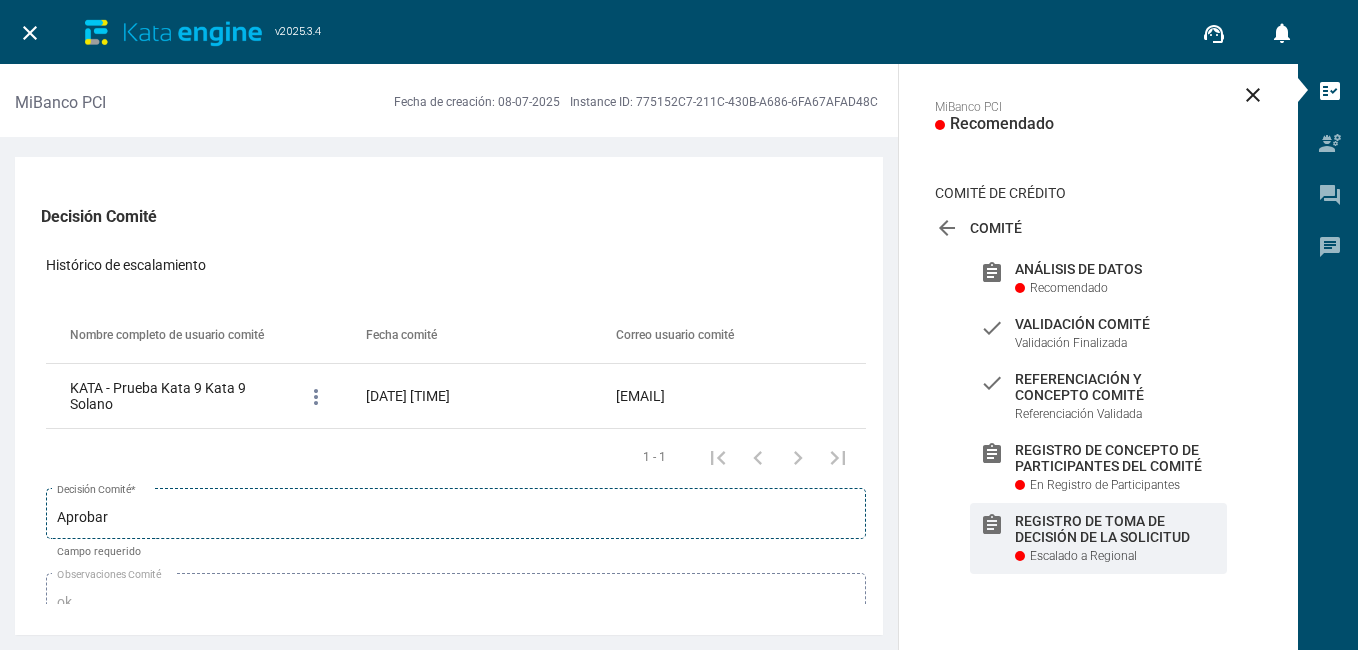 click on "Aprobar  Decisión Comité   *" at bounding box center [456, 512] 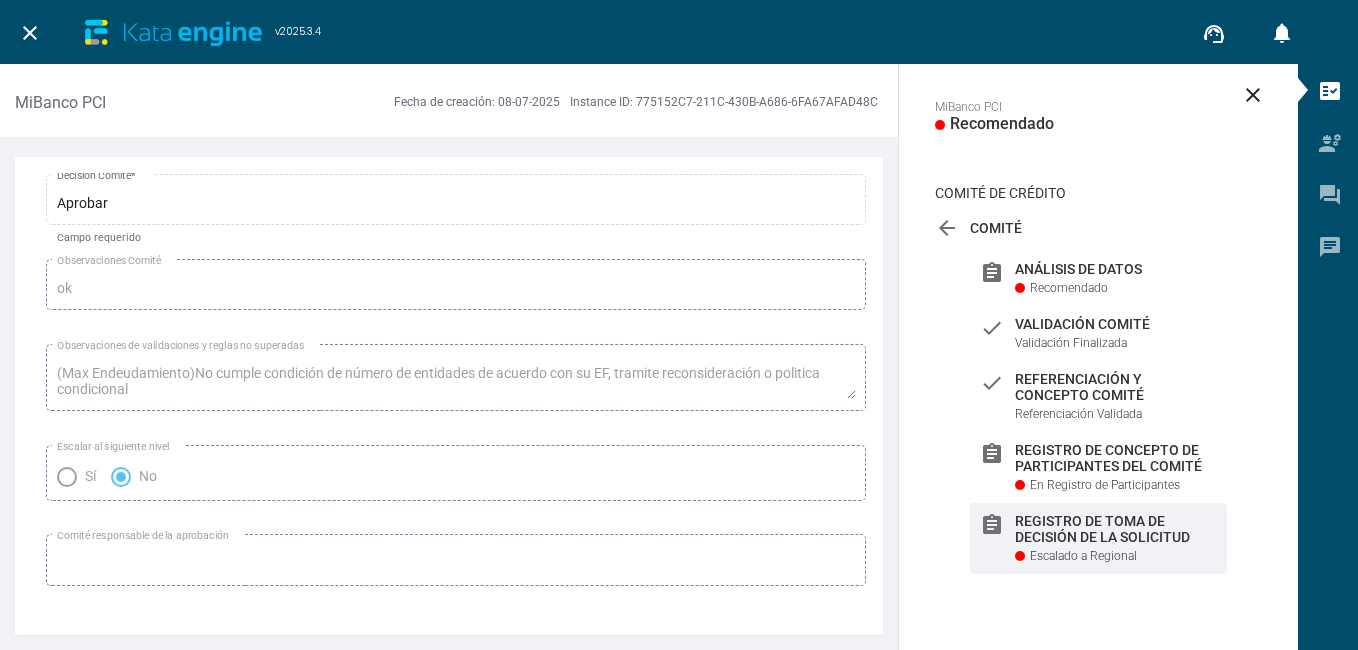 scroll, scrollTop: 336, scrollLeft: 0, axis: vertical 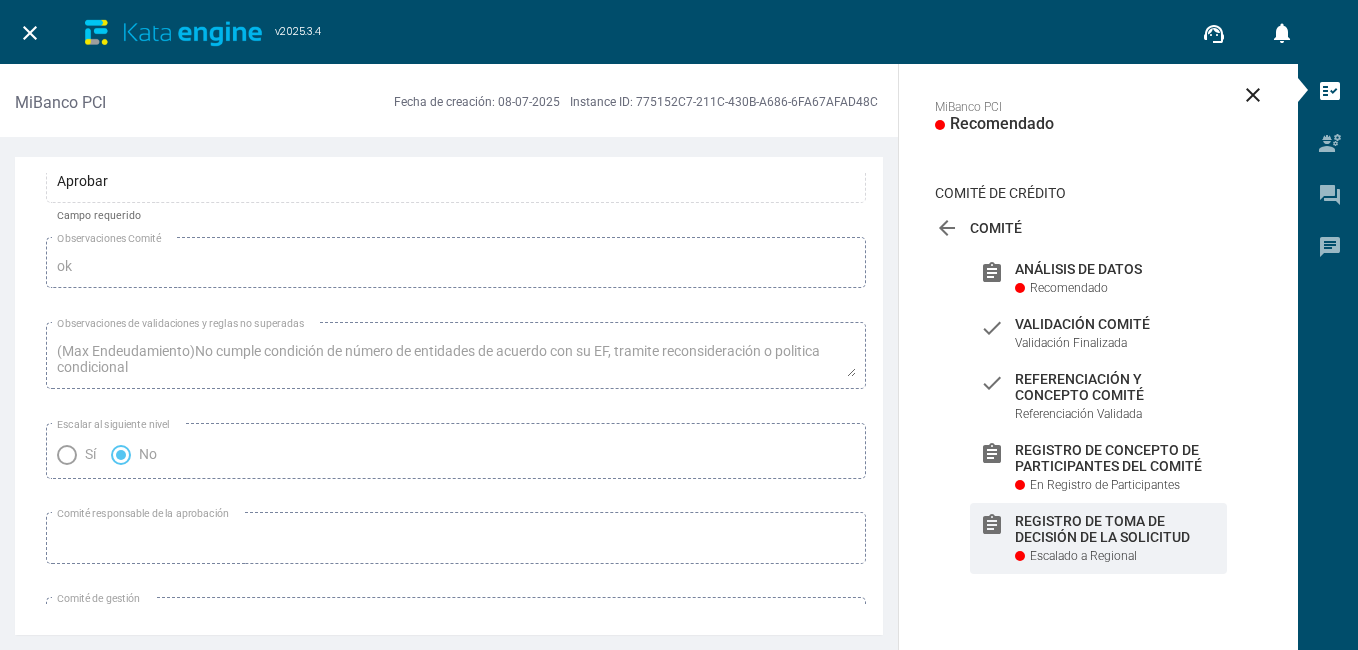click at bounding box center (67, 455) 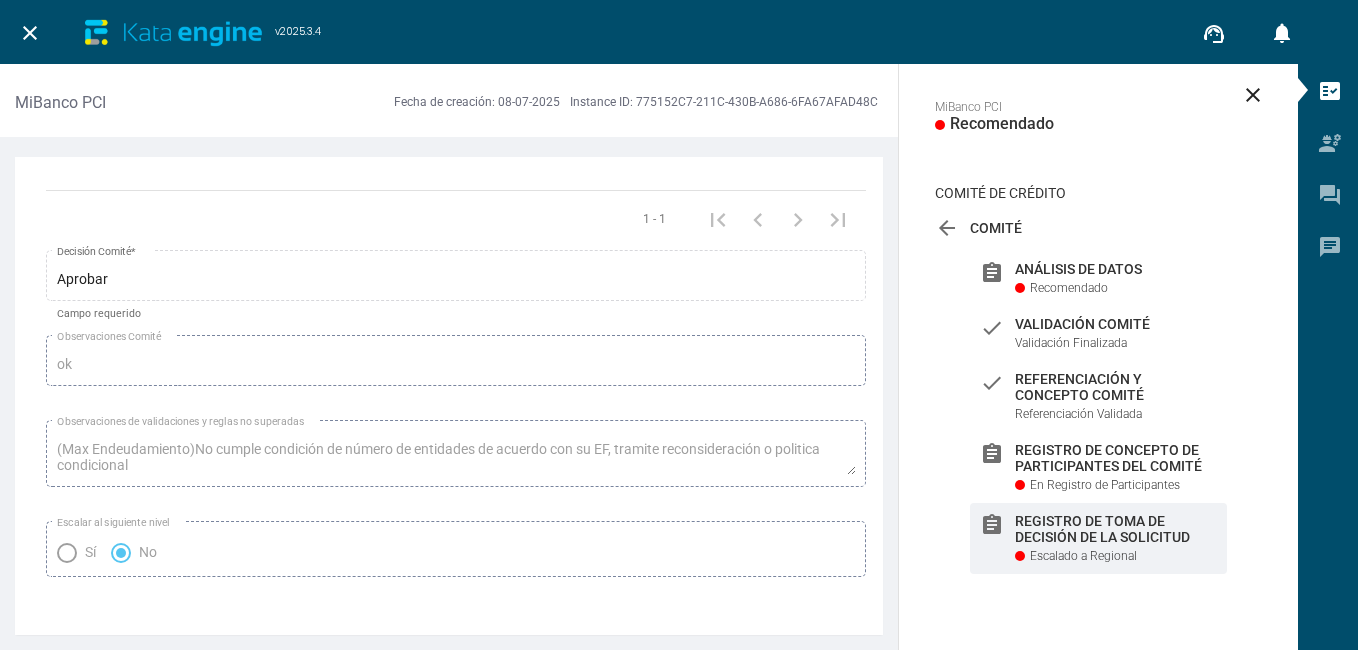 scroll, scrollTop: 271, scrollLeft: 0, axis: vertical 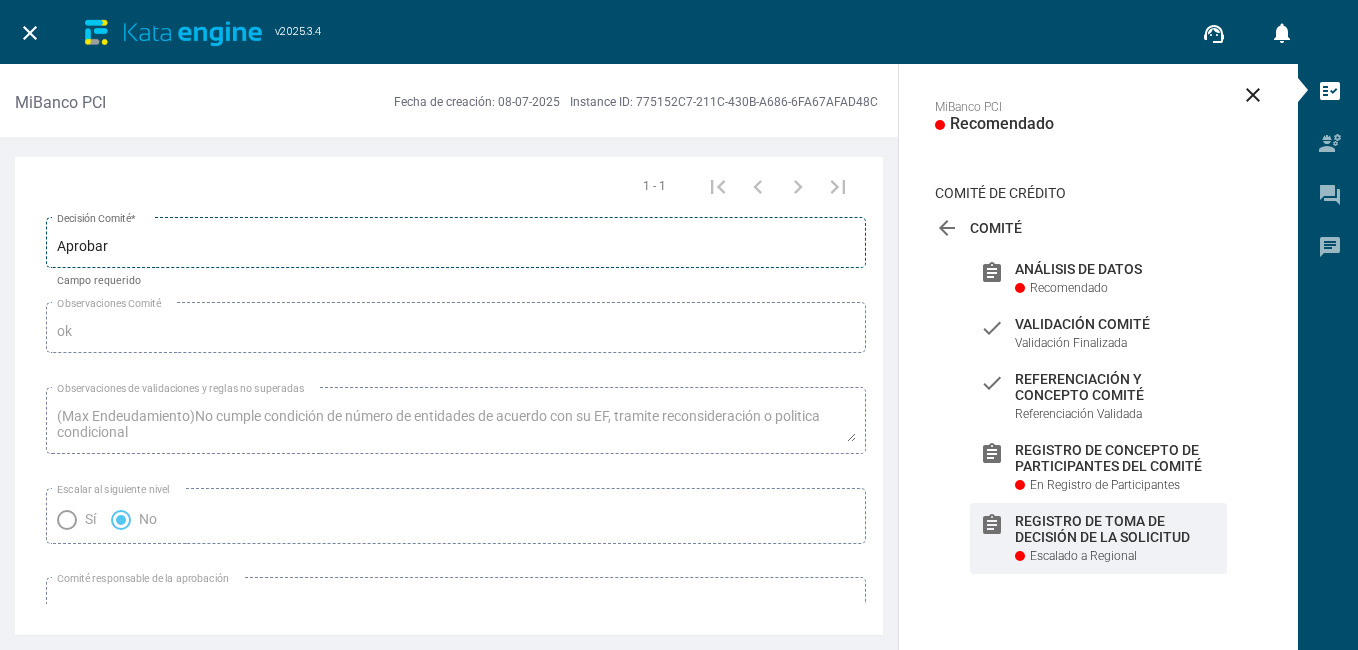 click on "Aprobar" at bounding box center (456, 247) 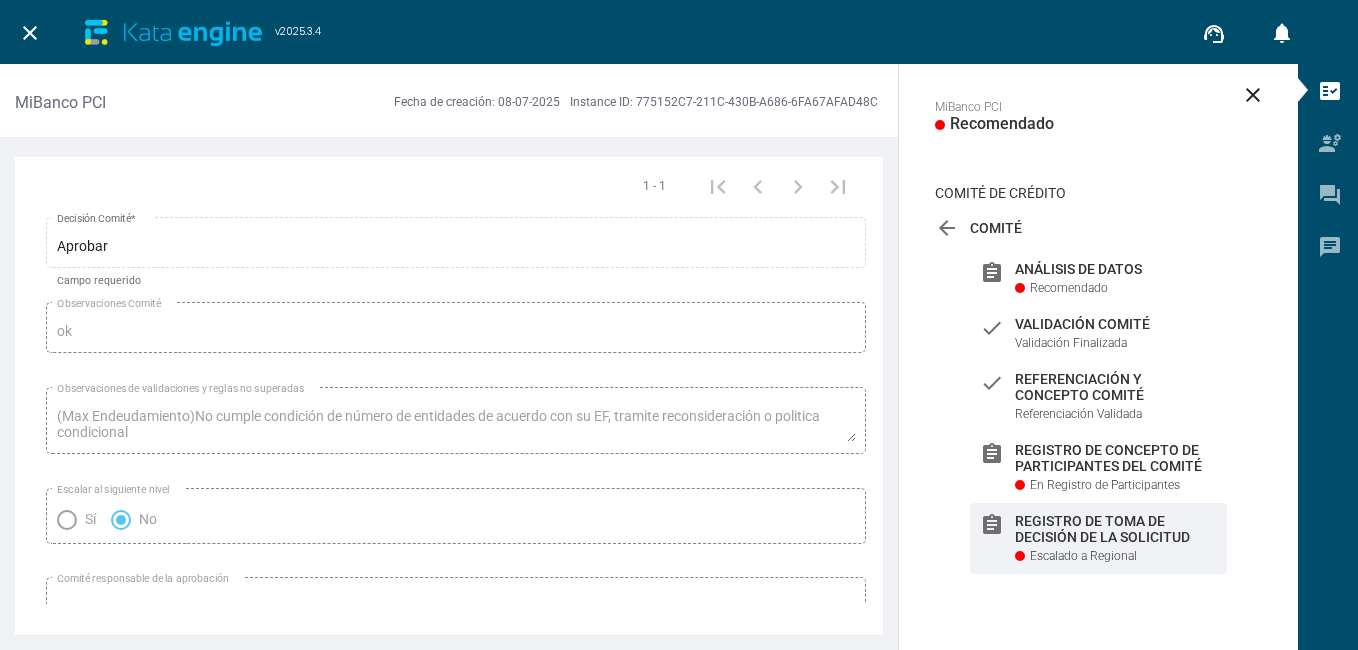 drag, startPoint x: 846, startPoint y: 273, endPoint x: 857, endPoint y: 310, distance: 38.600517 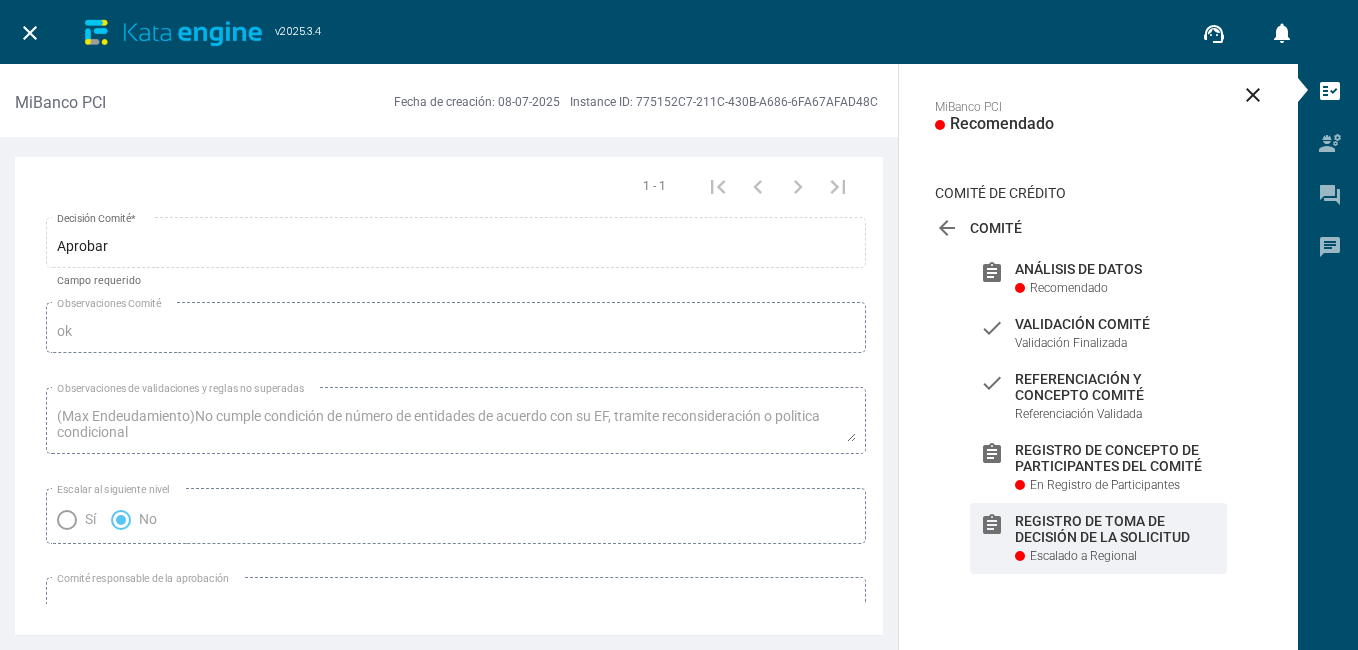 click on "Aprobar  Decisión Comité   *  Campo requerido" at bounding box center [456, 100] 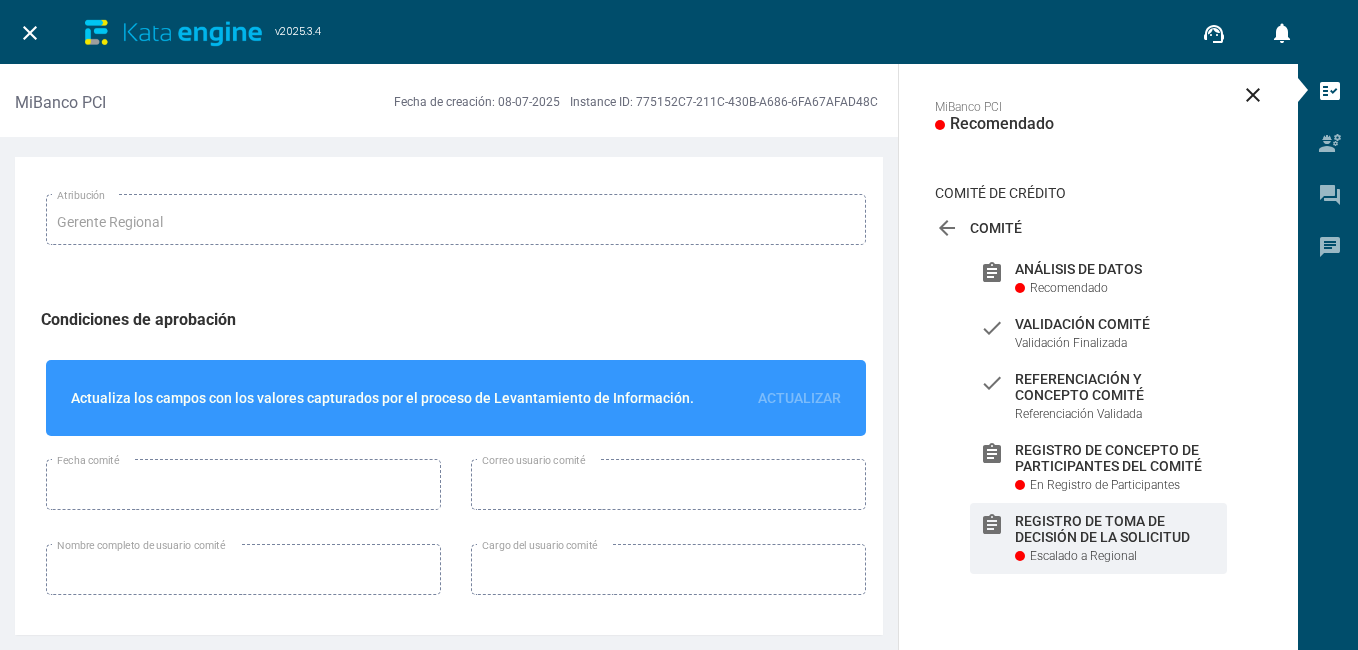 scroll, scrollTop: 1409, scrollLeft: 0, axis: vertical 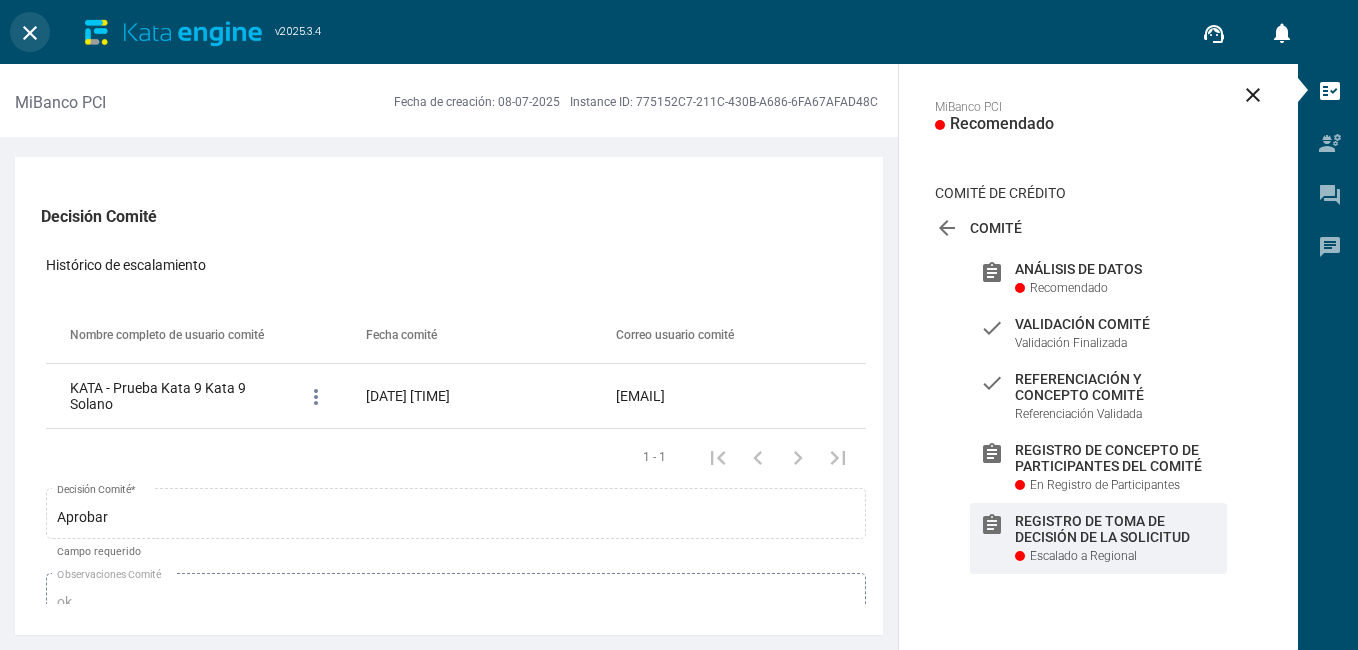 click on "close" at bounding box center (30, 33) 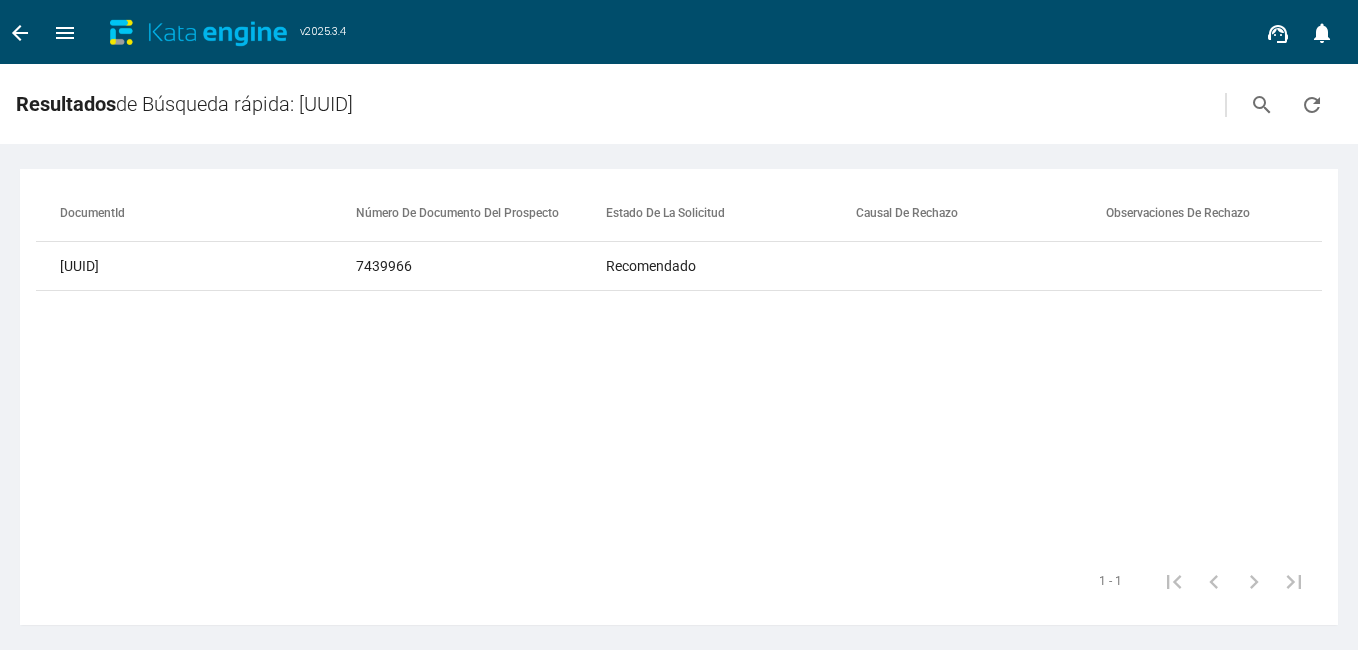 click on "arrow_back" at bounding box center [20, 33] 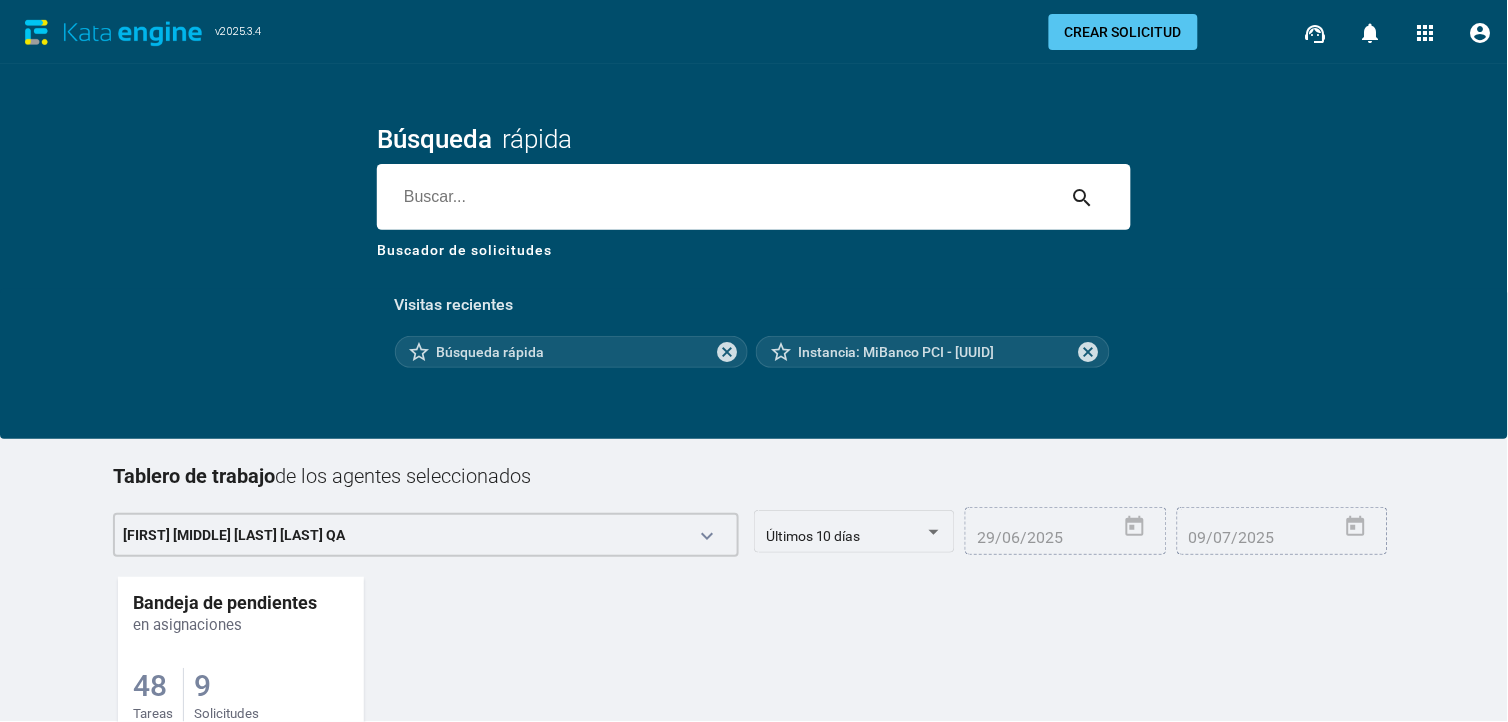 drag, startPoint x: 1341, startPoint y: 2, endPoint x: 235, endPoint y: 672, distance: 1293.111 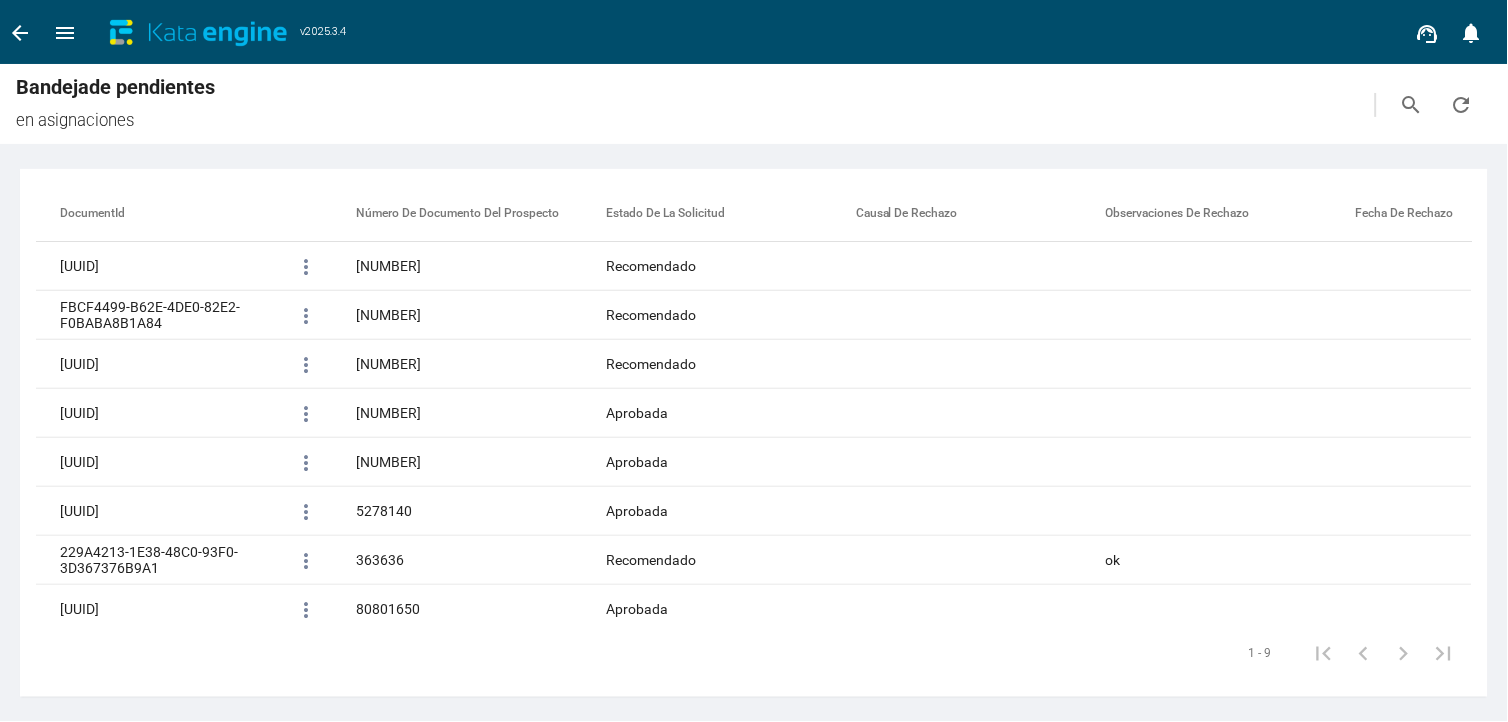 scroll, scrollTop: 75, scrollLeft: 0, axis: vertical 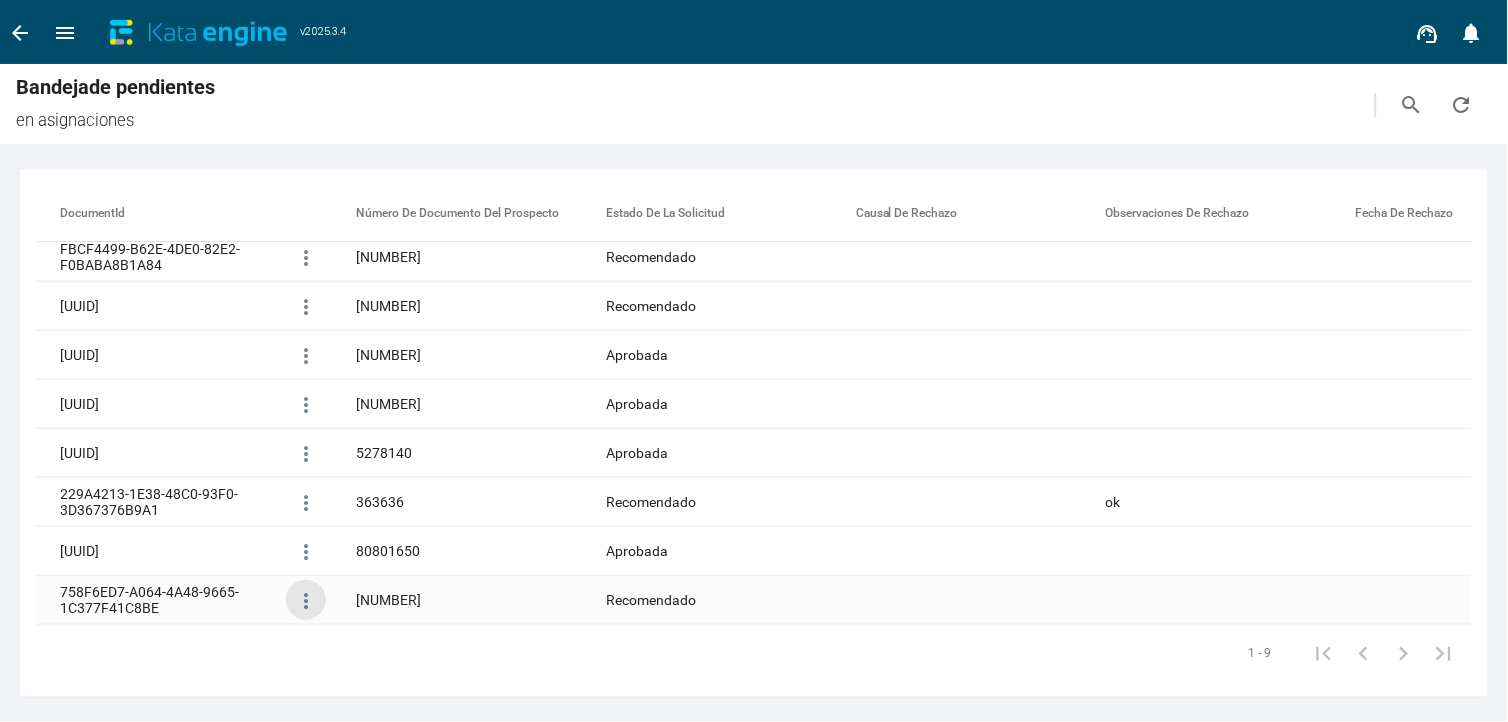 click on "more_vert" at bounding box center [306, 601] 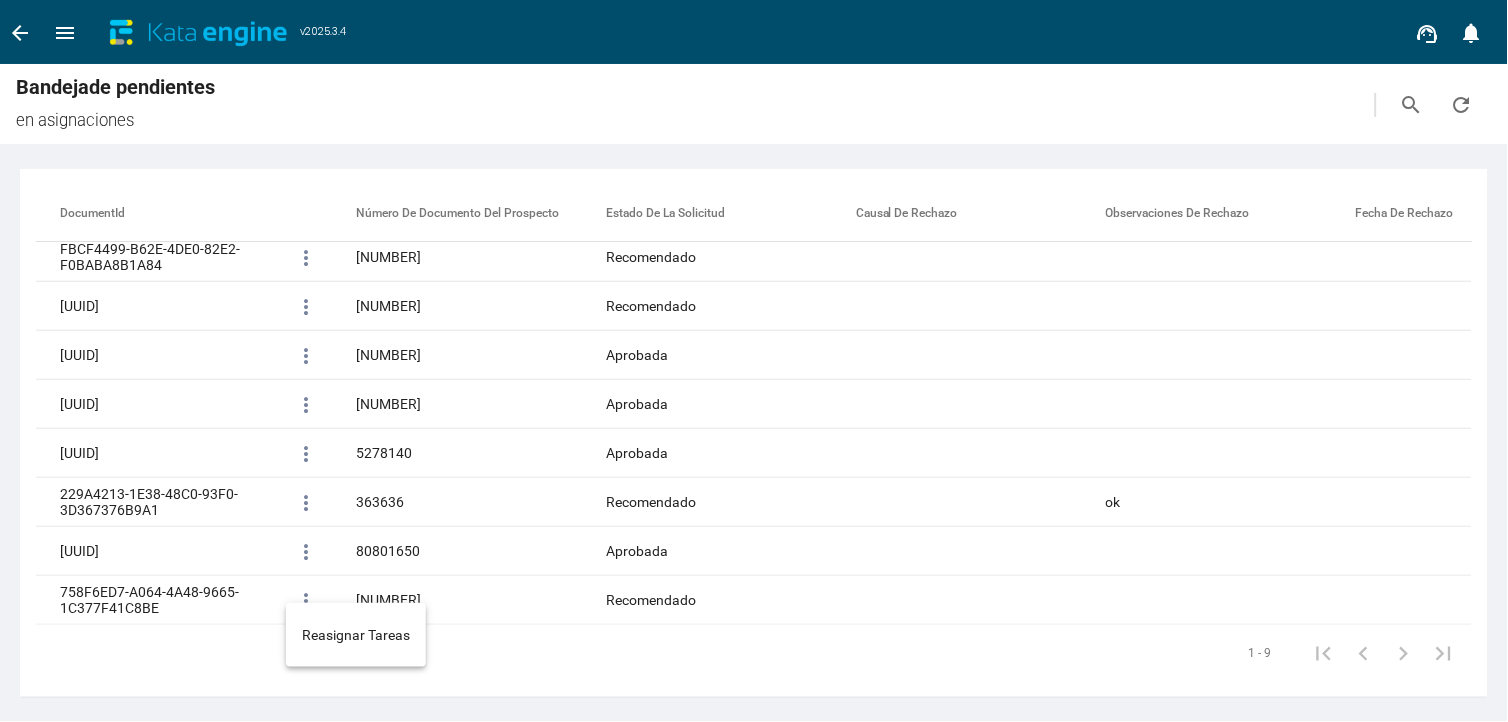 click at bounding box center [754, 361] 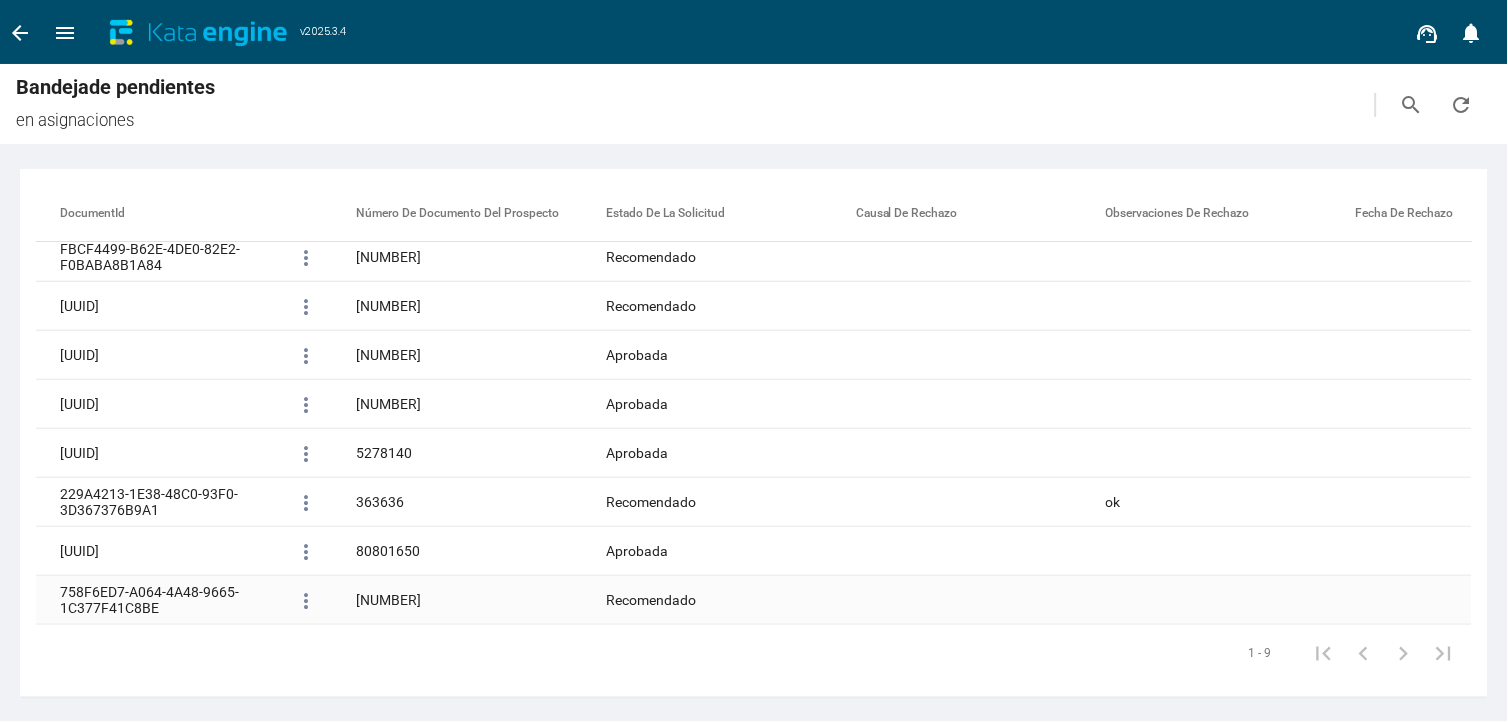 click on "758F6ED7-A064-4A48-9665-1C377F41C8BE" at bounding box center (161, 208) 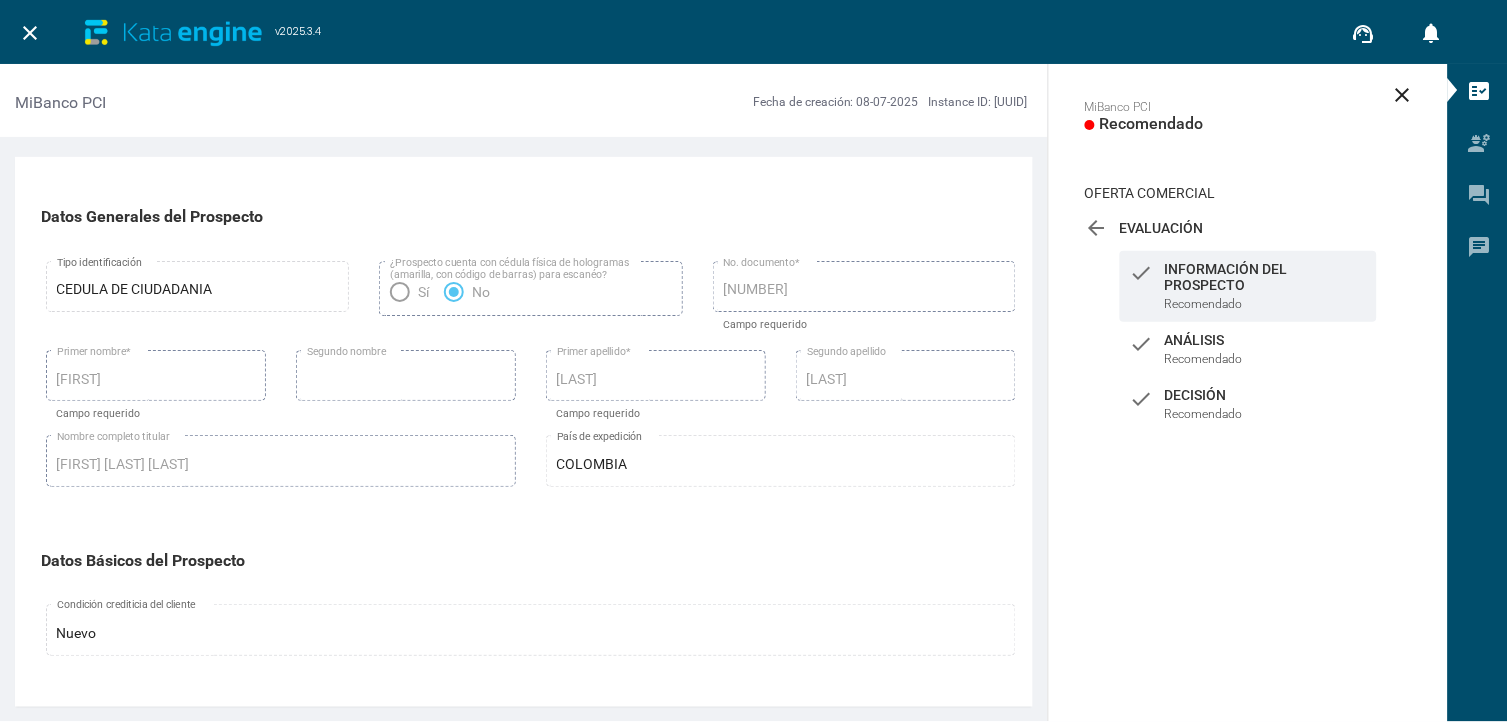 click on "Evaluación" at bounding box center (1248, 228) 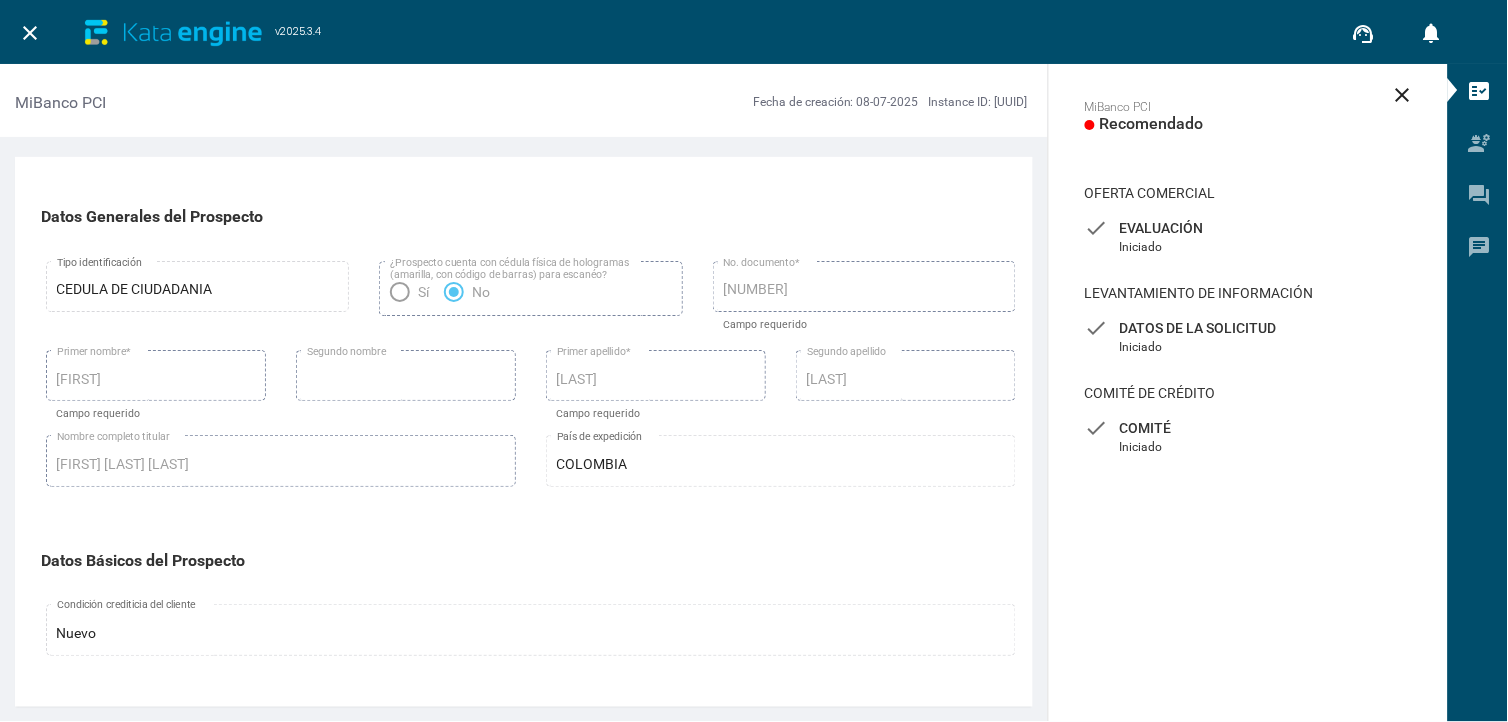 click on "Comité" at bounding box center [1248, 228] 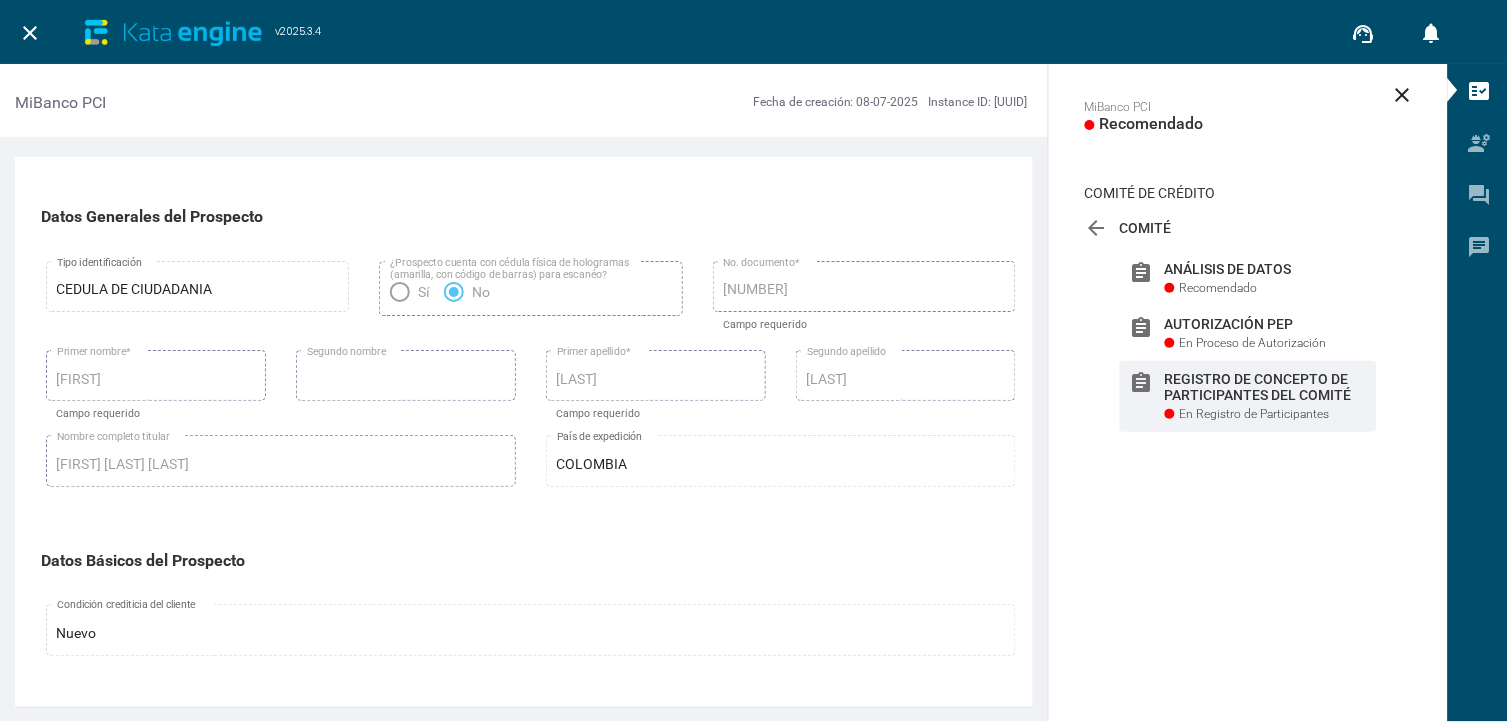 click on "assignment Registro de Concepto de Participantes del Comité En Registro de Participantes" at bounding box center [1248, 278] 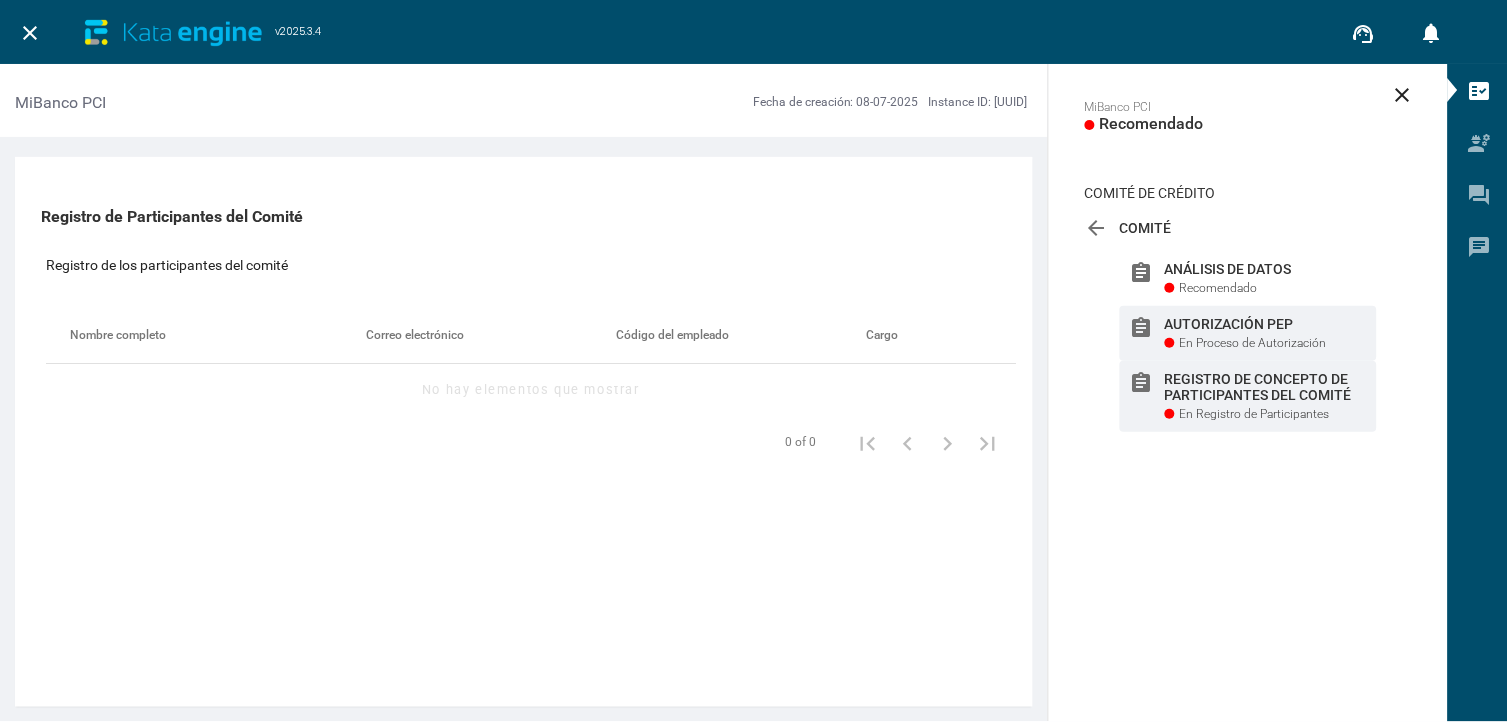 click on "Autorización PEP" at bounding box center [1266, 269] 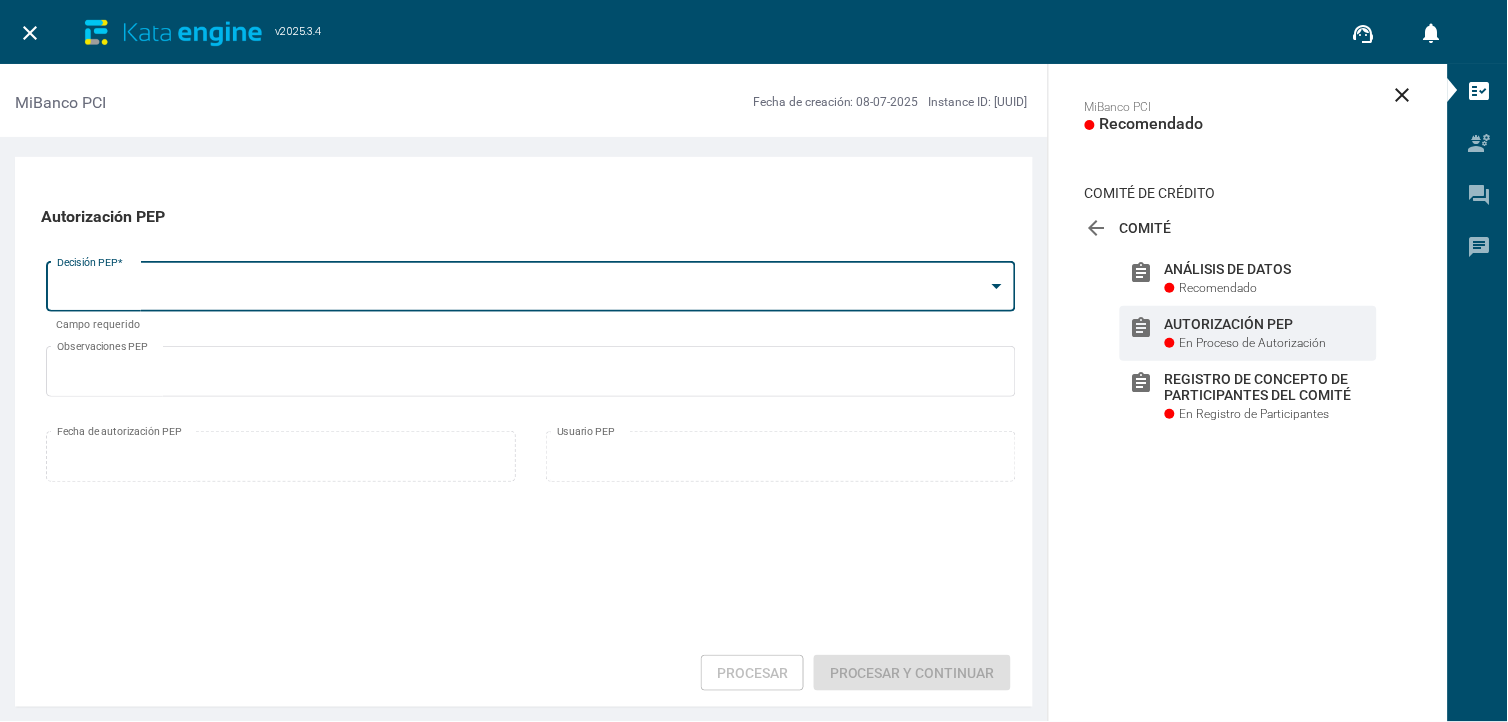 click at bounding box center [997, 286] 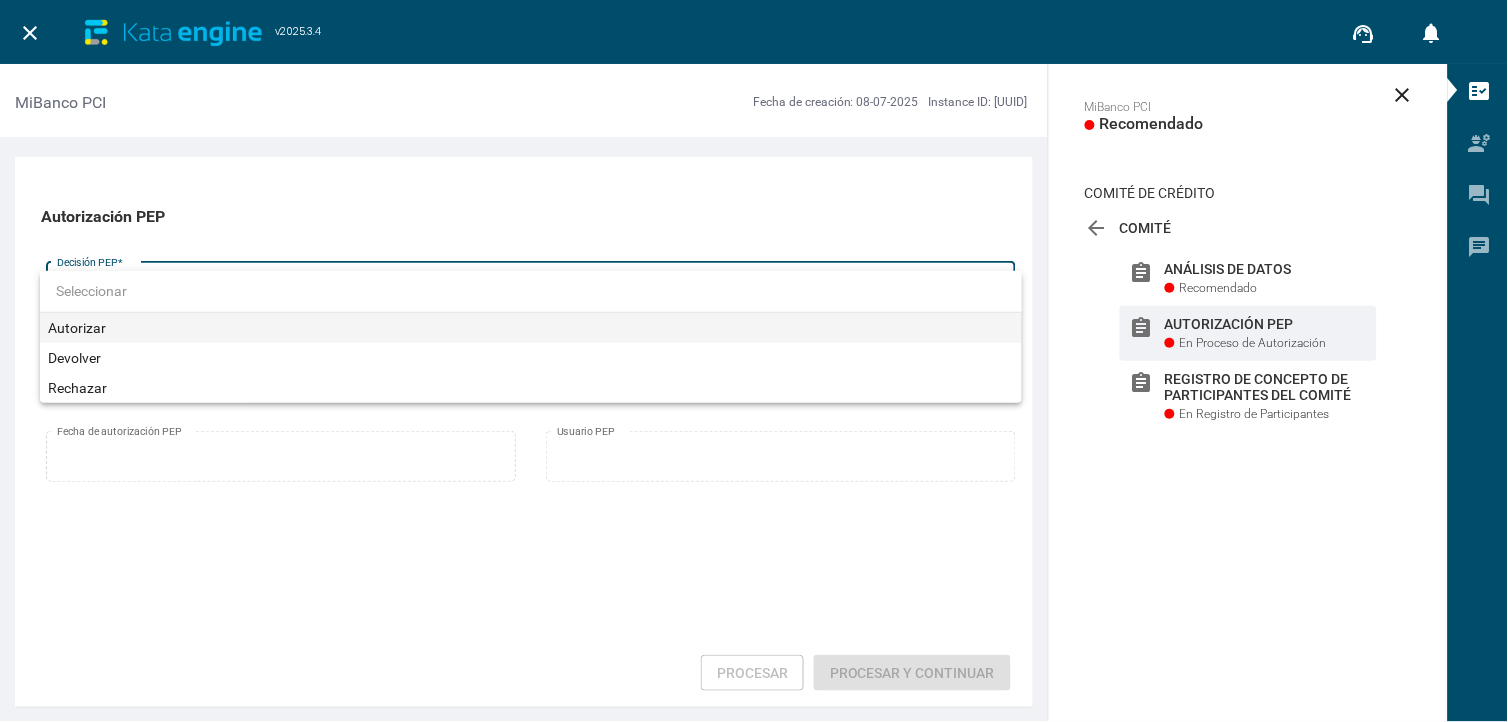 click on "Autorizar" at bounding box center [531, 328] 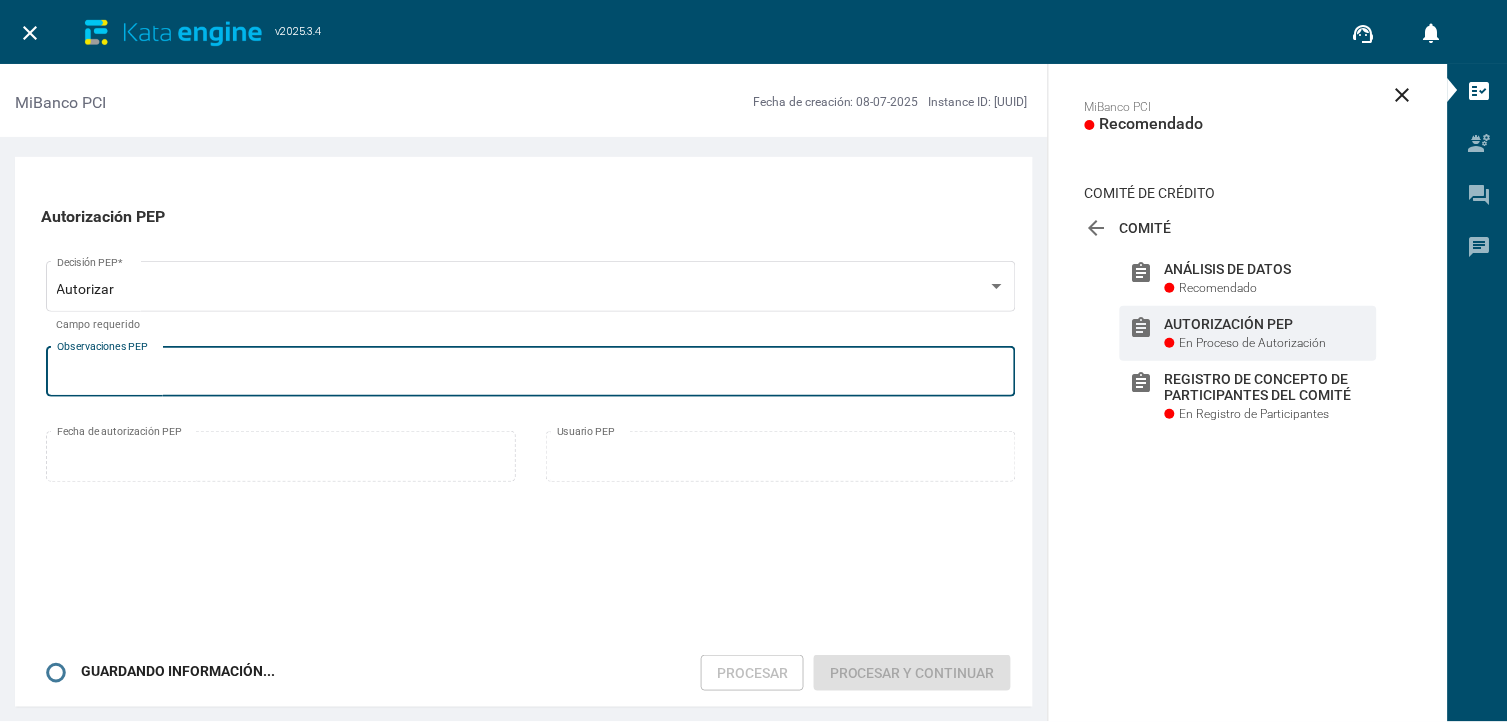 click on "Observaciones PEP" at bounding box center (531, 375) 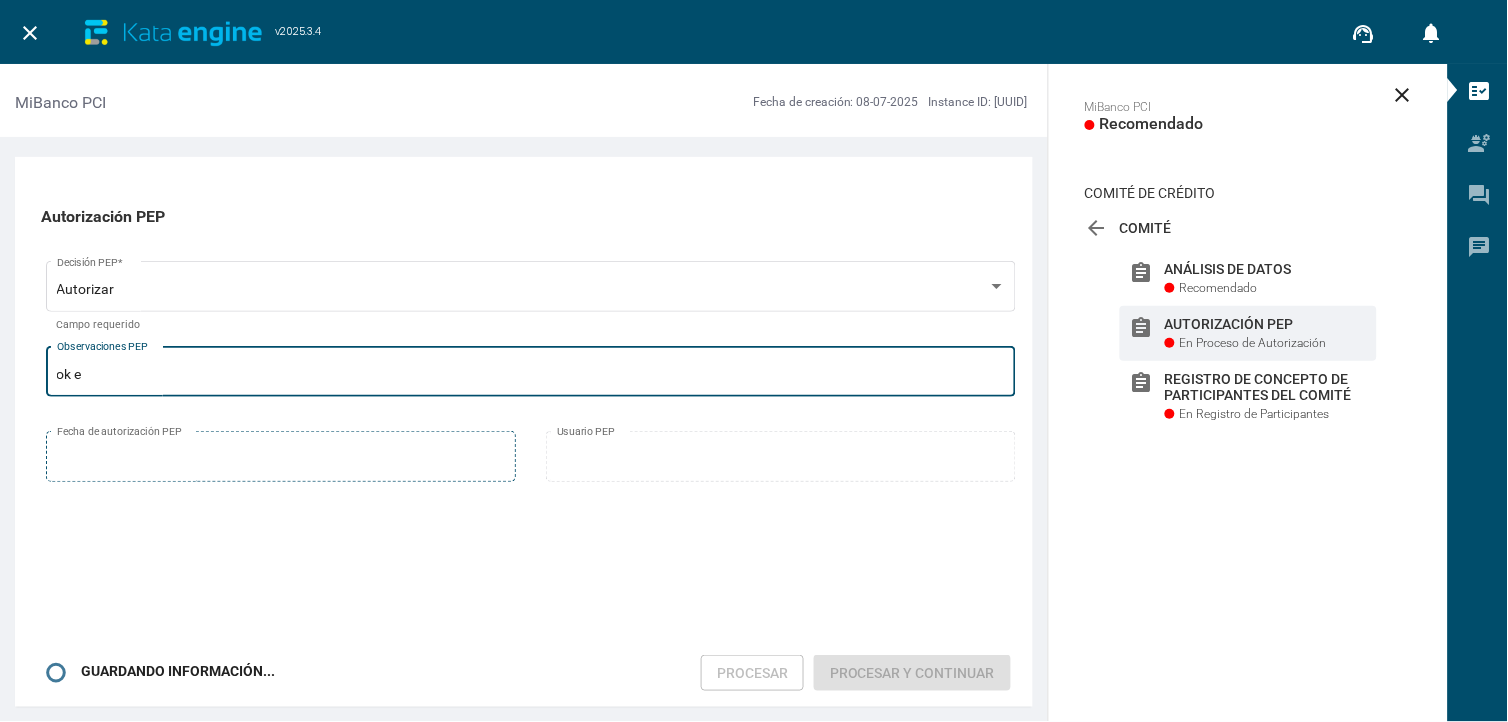 type on "ok e" 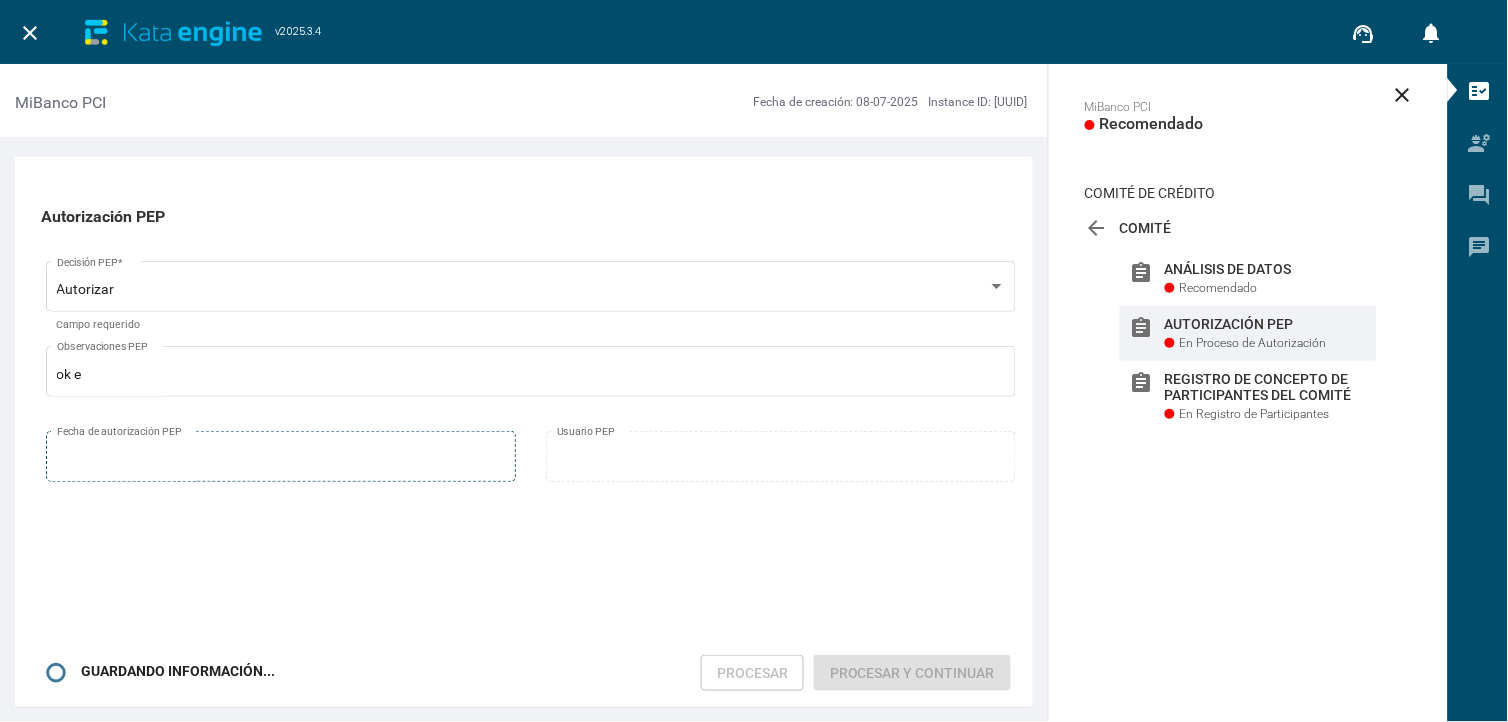 click on "Fecha de autorización PEP" at bounding box center (281, 461) 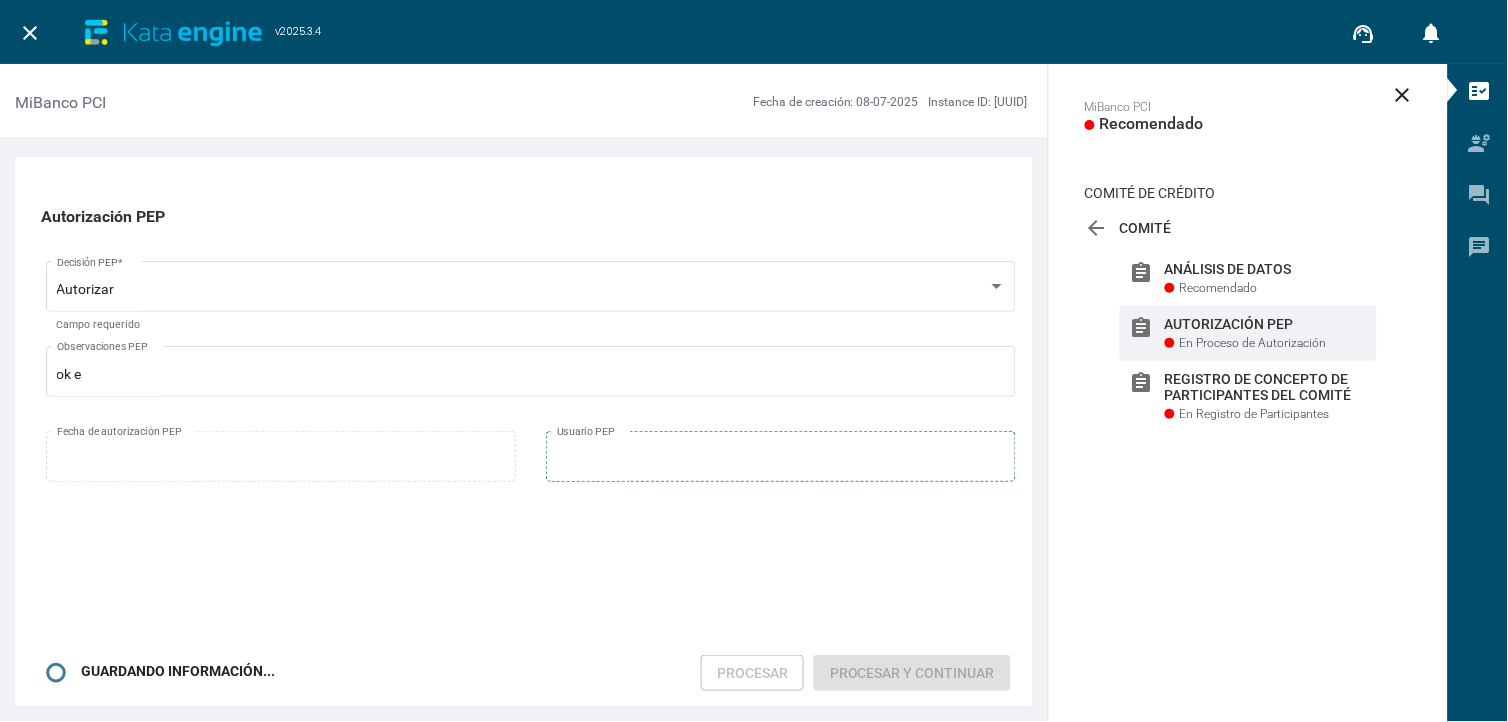 click on "Usuario PEP" at bounding box center (781, 455) 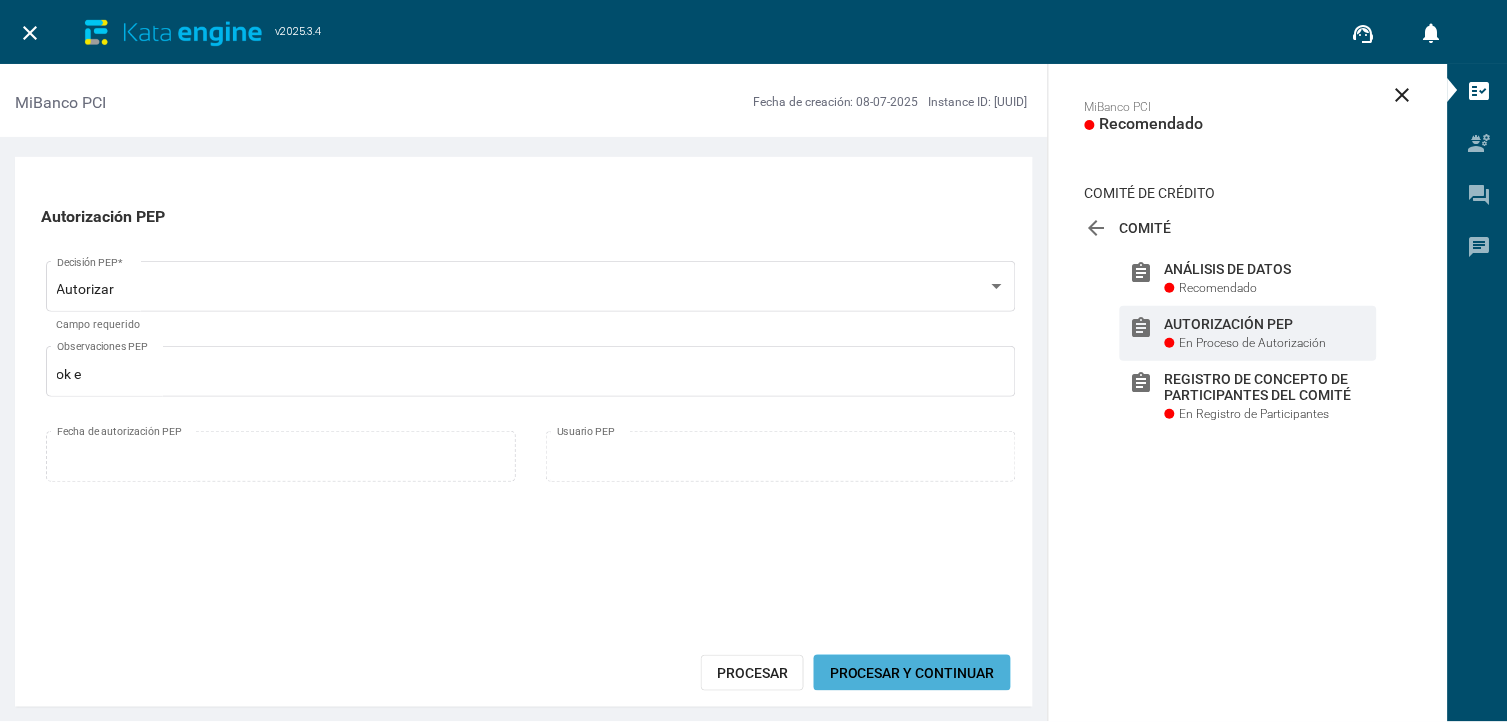 click on "Procesar y Continuar" at bounding box center [912, 673] 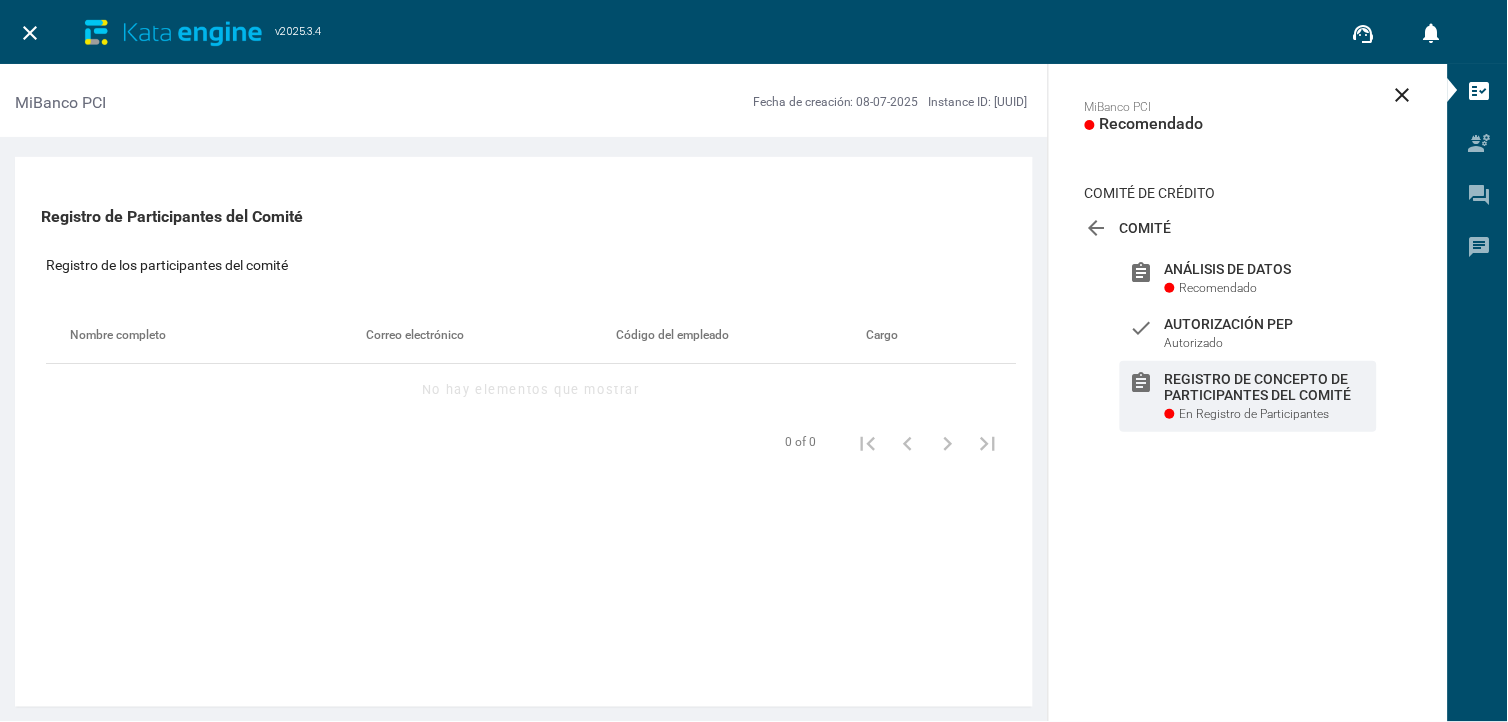 click on "Registro de Concepto de Participantes del Comité" at bounding box center (1266, 387) 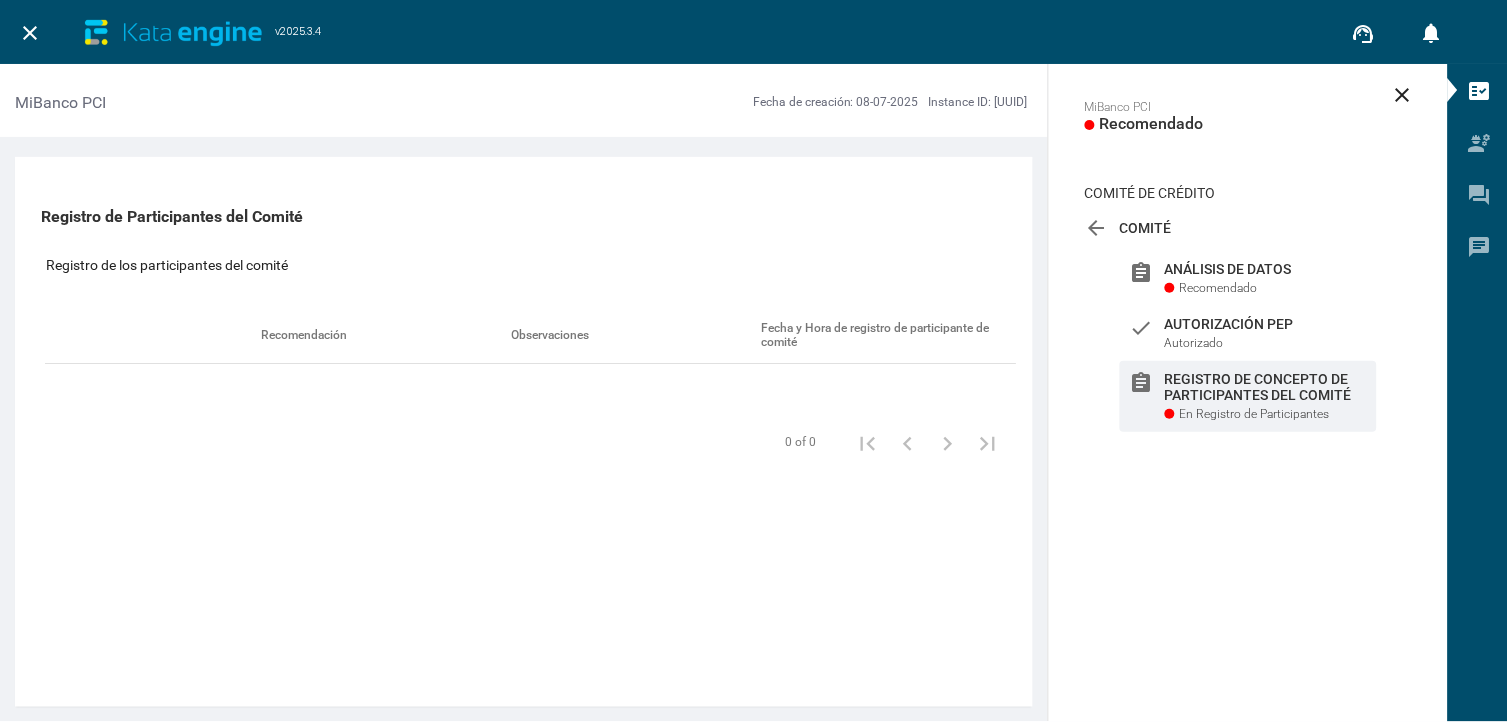 scroll, scrollTop: 0, scrollLeft: 0, axis: both 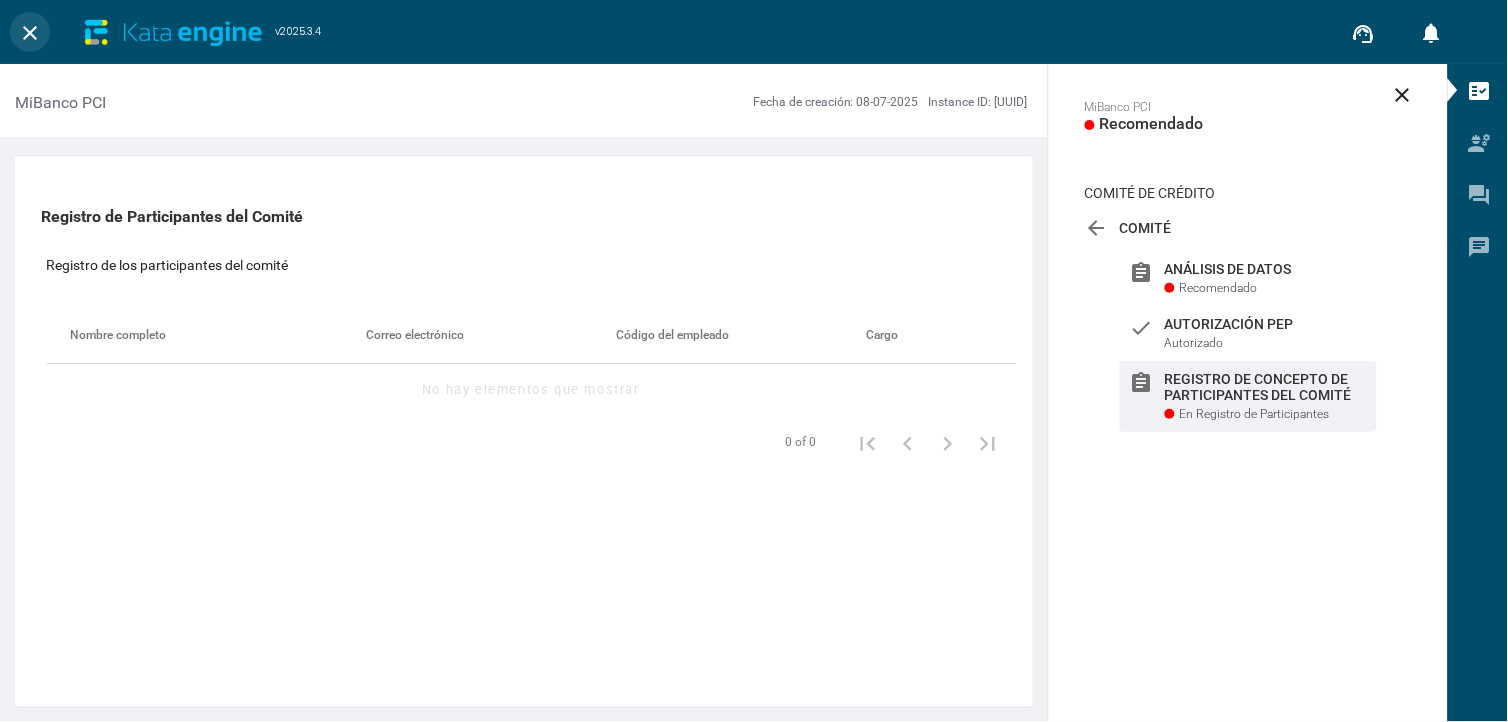 click on "close" at bounding box center [30, 33] 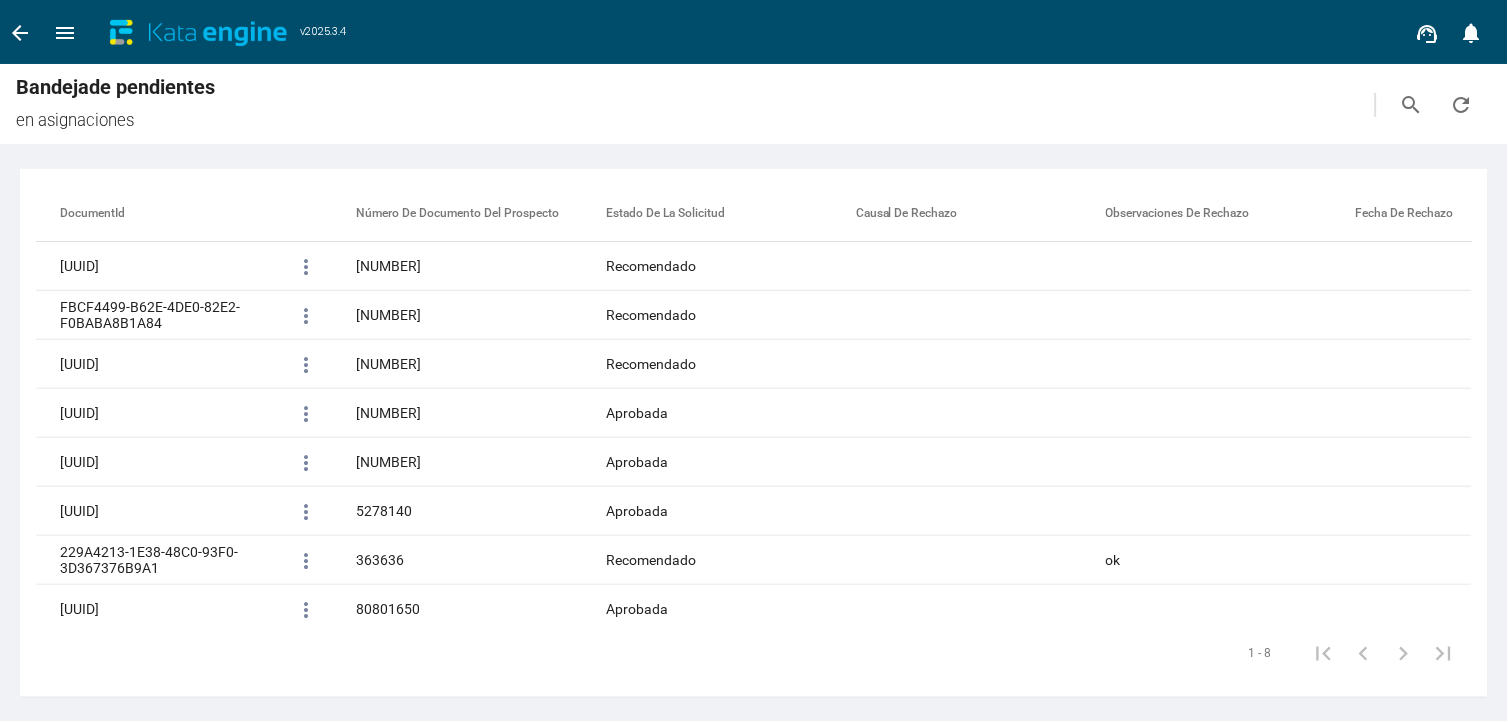 click on "arrow_back" at bounding box center [20, 33] 